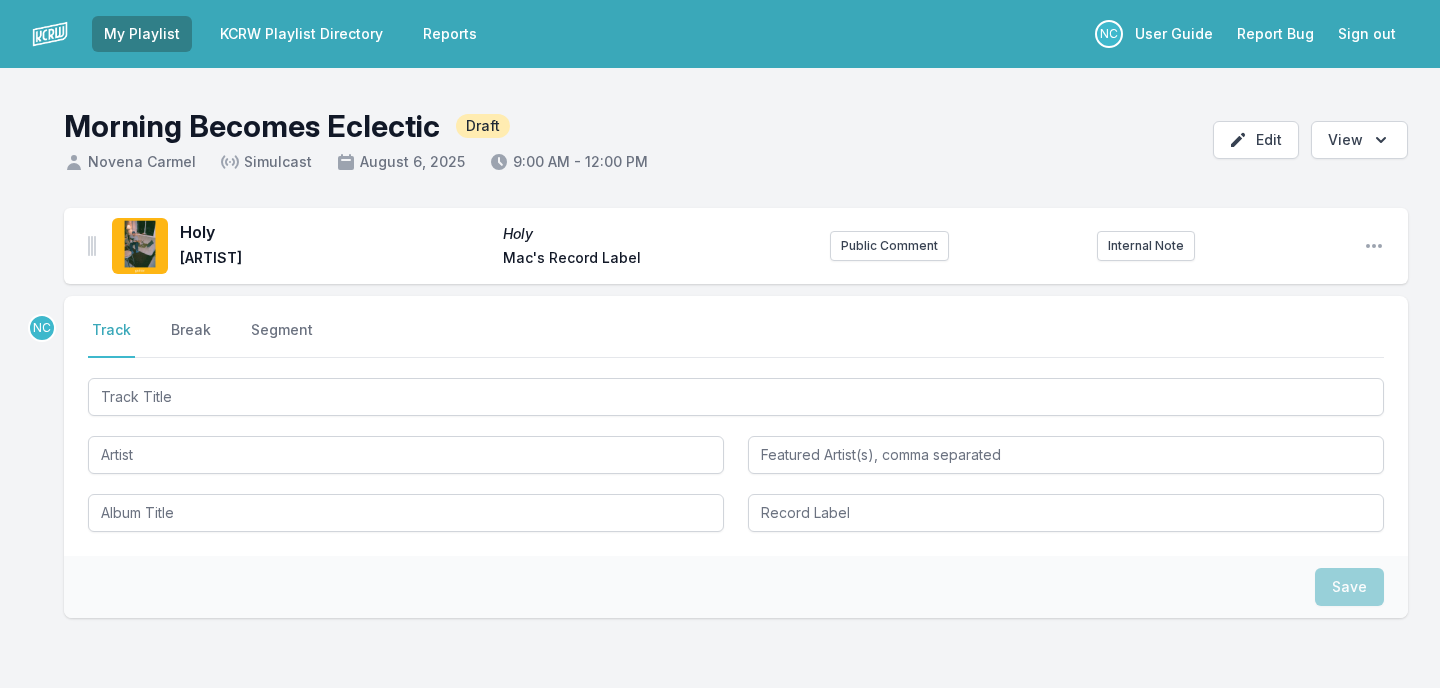 scroll, scrollTop: 0, scrollLeft: 0, axis: both 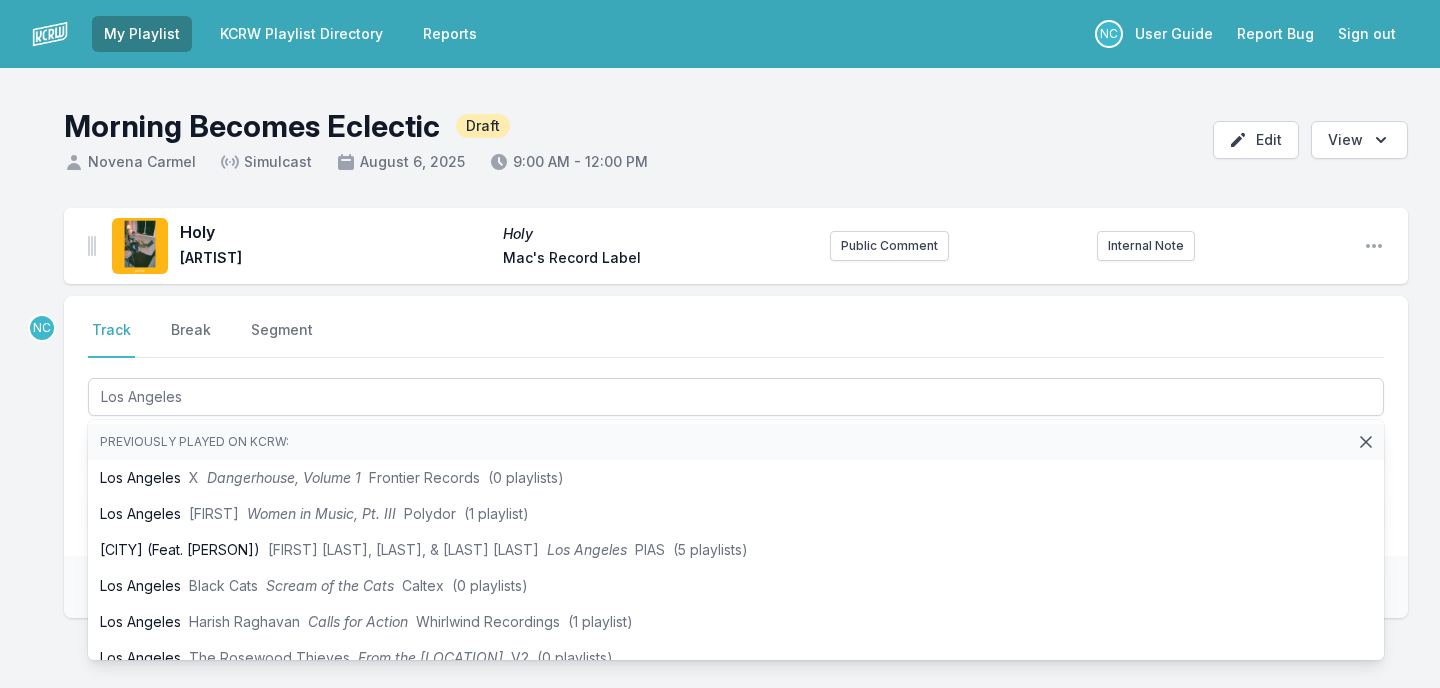 type on "Los Angeles" 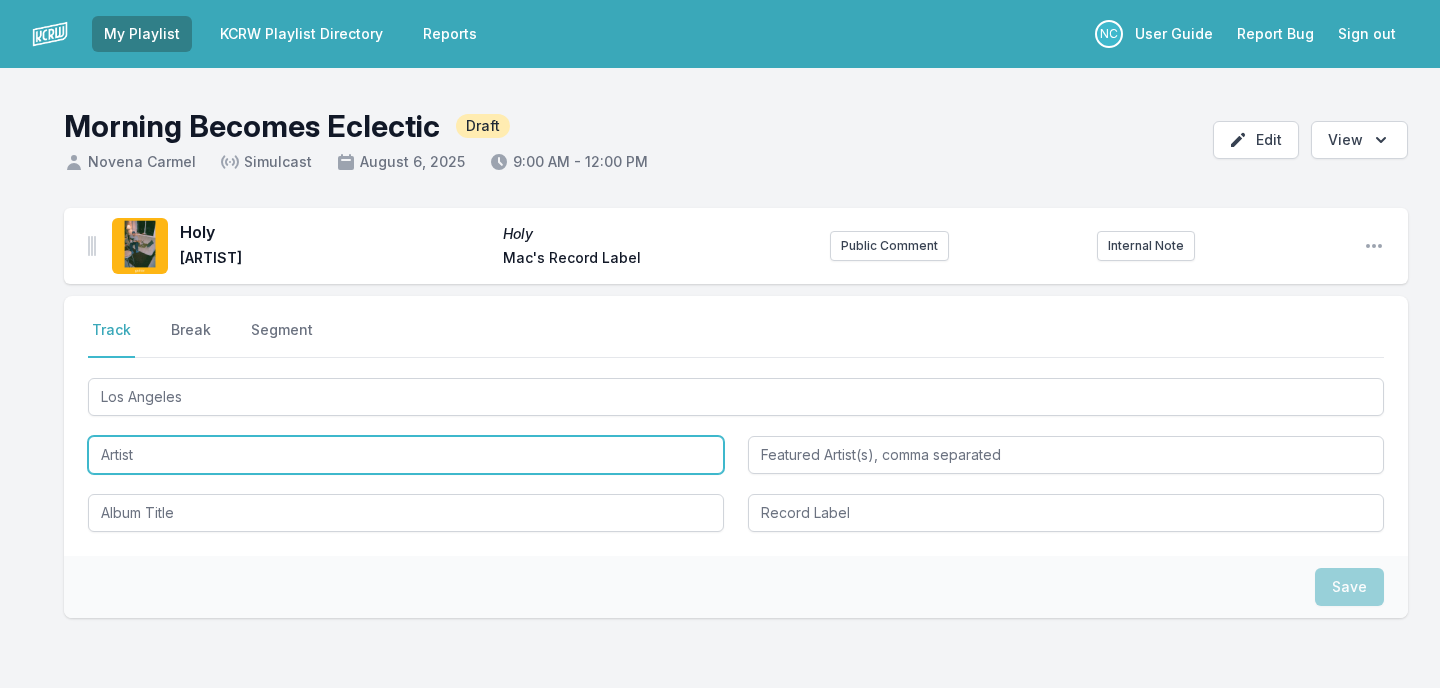click at bounding box center (406, 455) 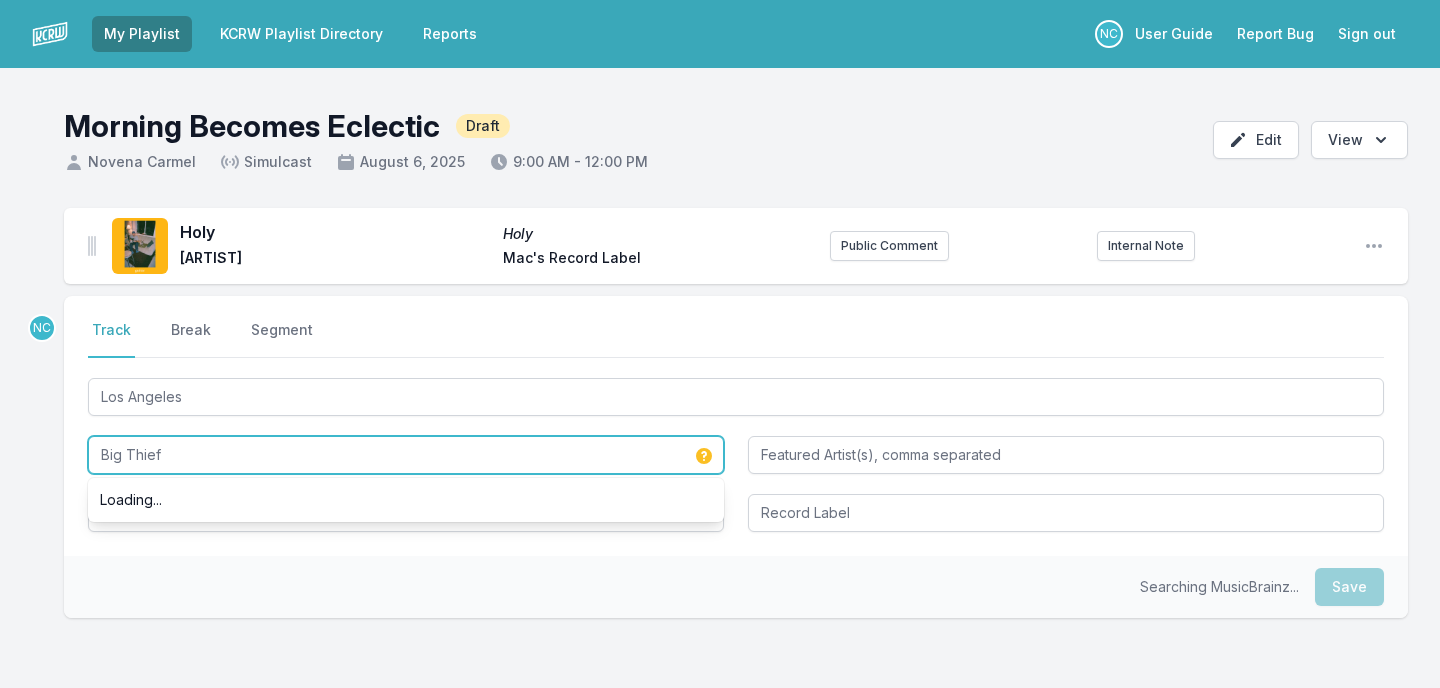 type on "Big Thief" 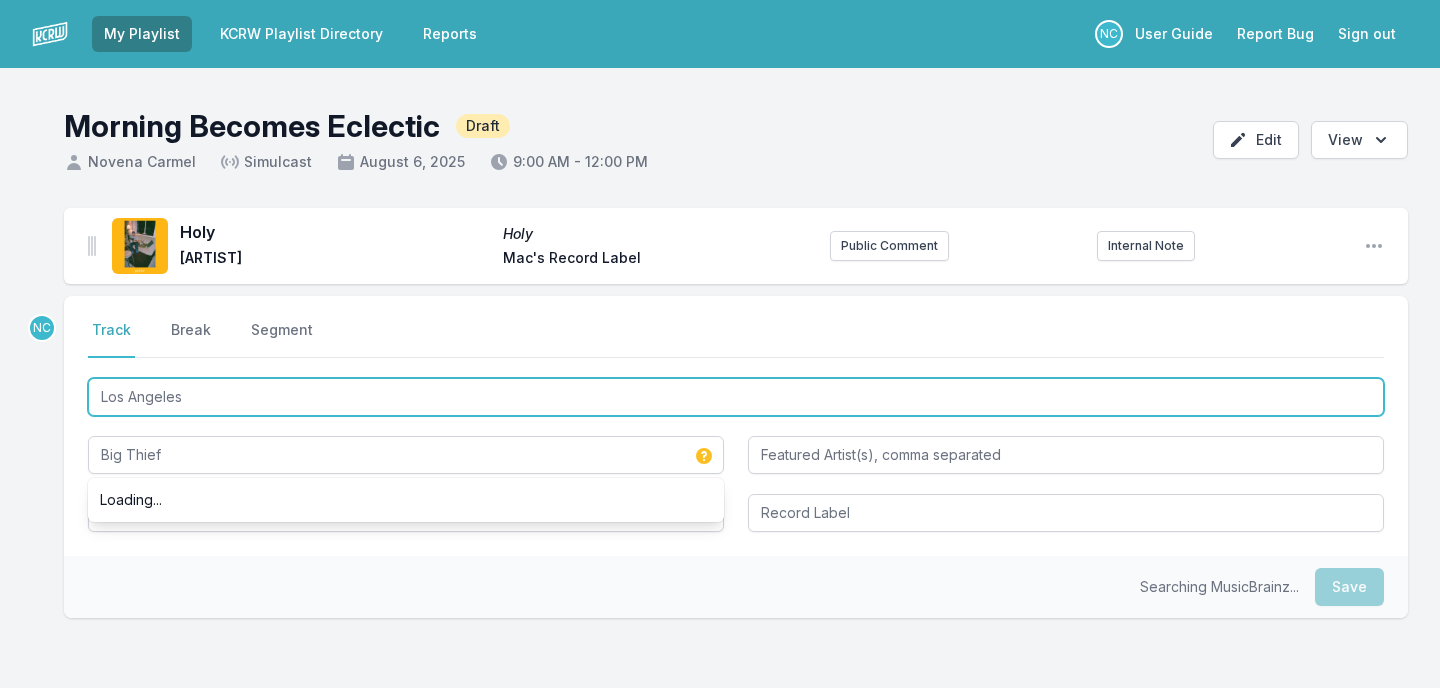 click on "Los Angeles" at bounding box center (736, 397) 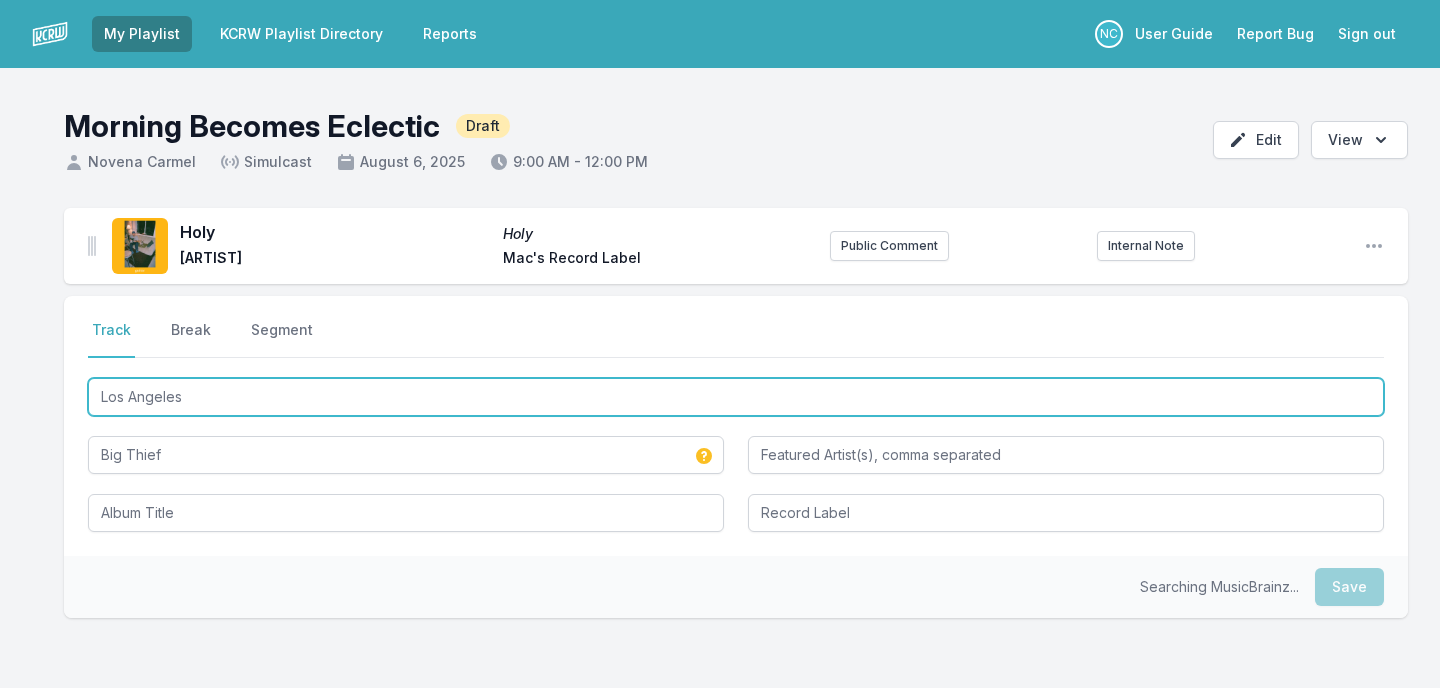 click on "Los Angeles" at bounding box center (736, 397) 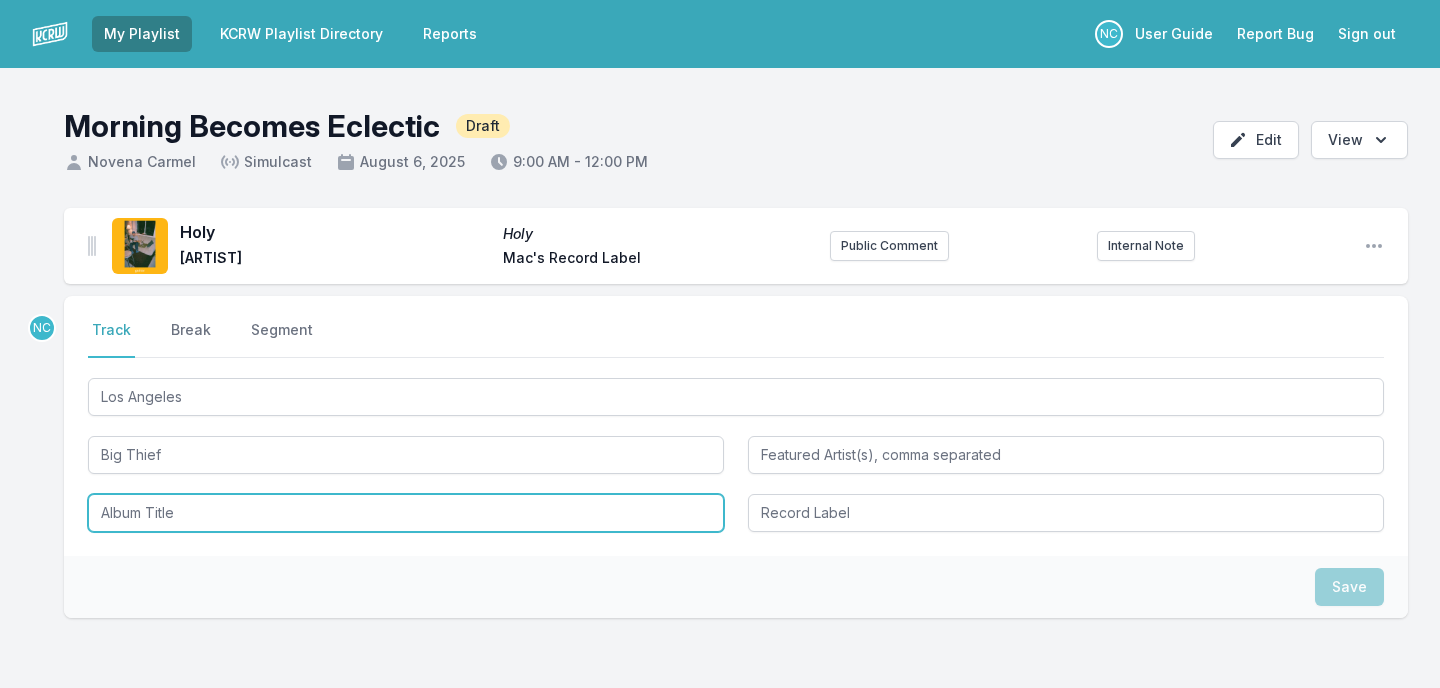click at bounding box center (406, 513) 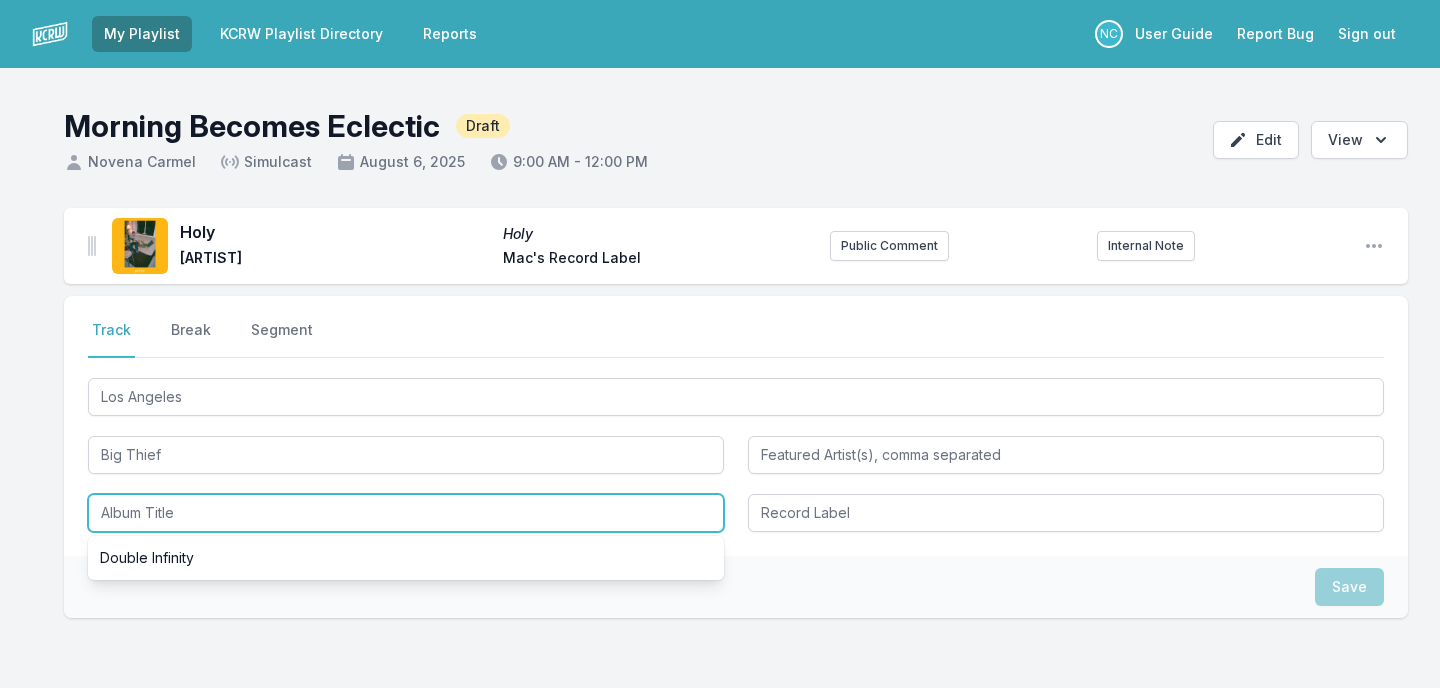 paste on "Los Angeles" 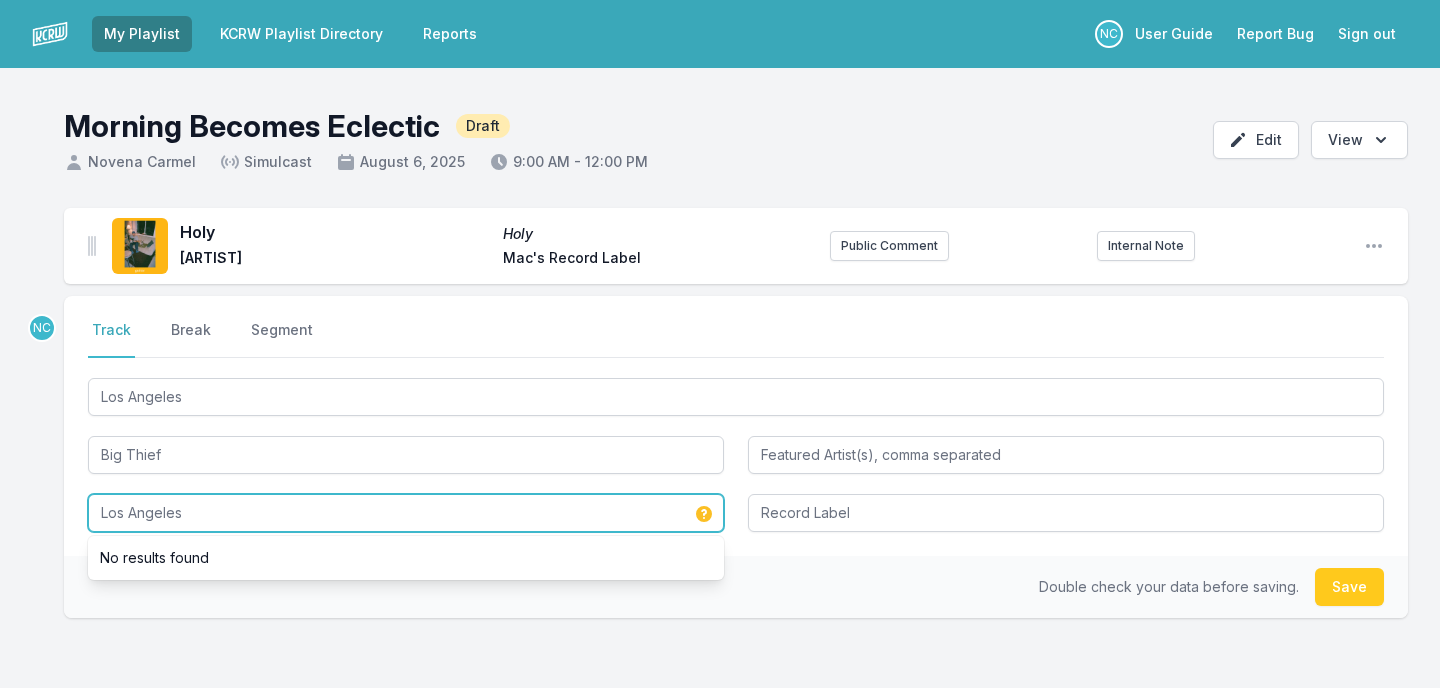 type on "Los Angeles" 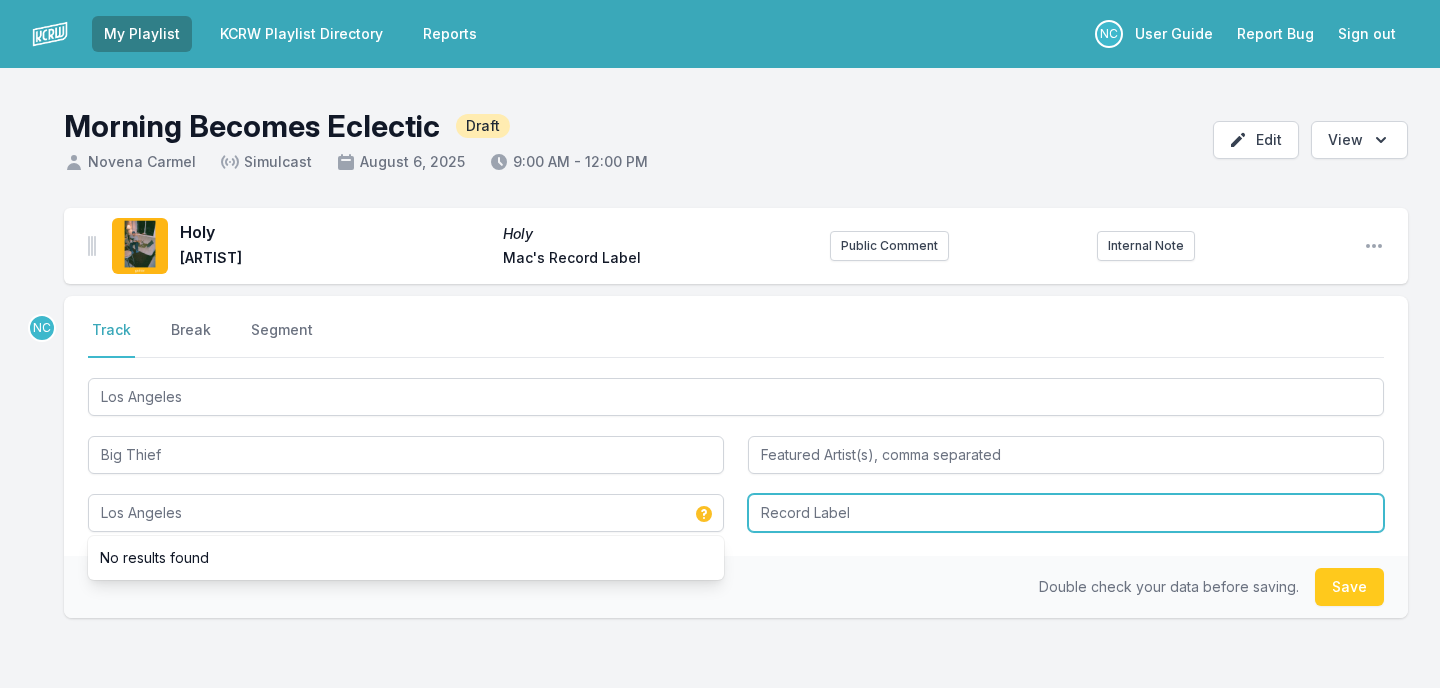 click at bounding box center [1066, 513] 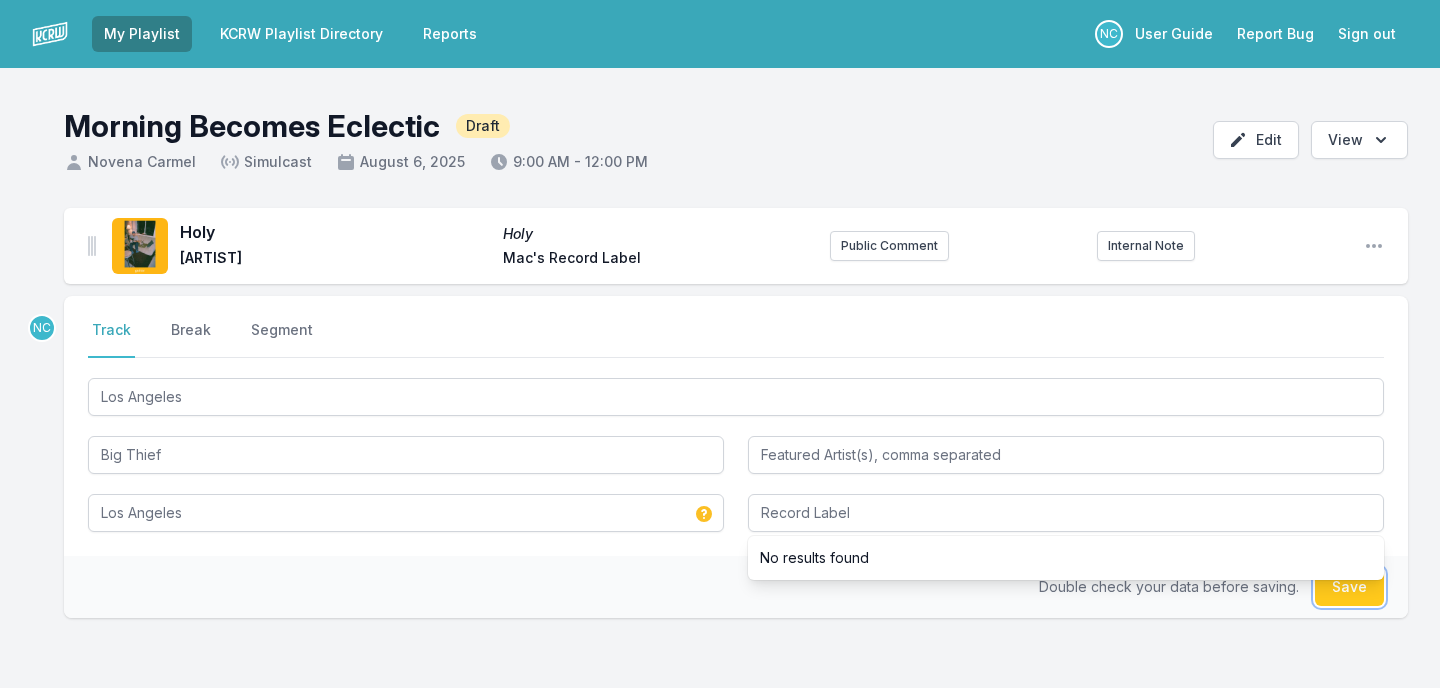 click on "Save" at bounding box center (1349, 587) 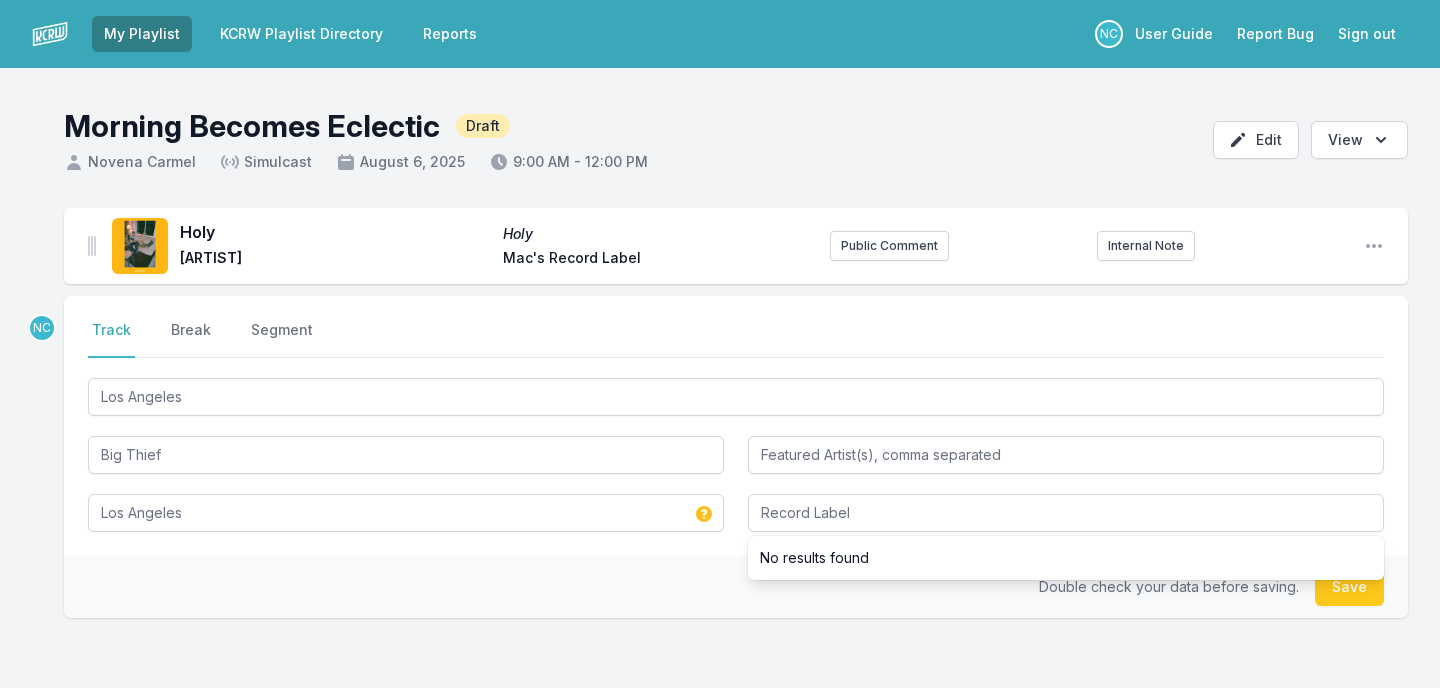 type 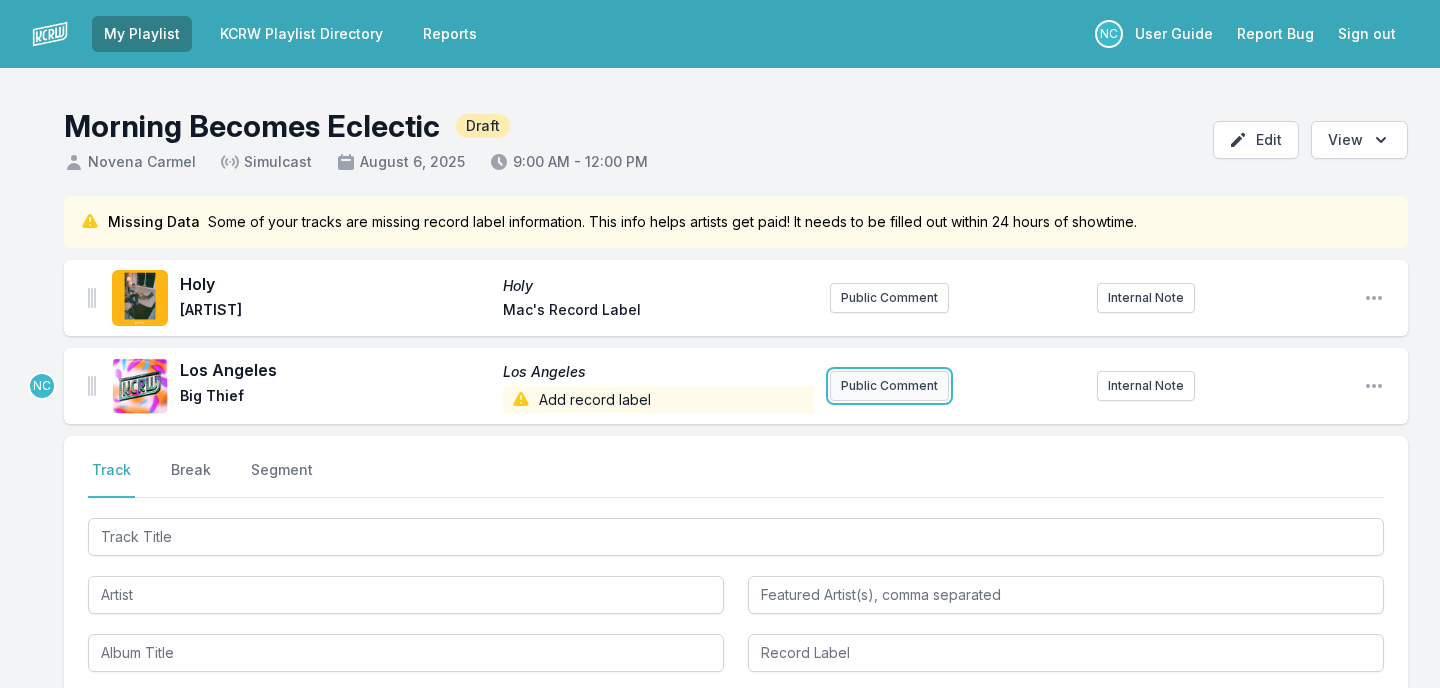 click on "Public Comment" at bounding box center [889, 386] 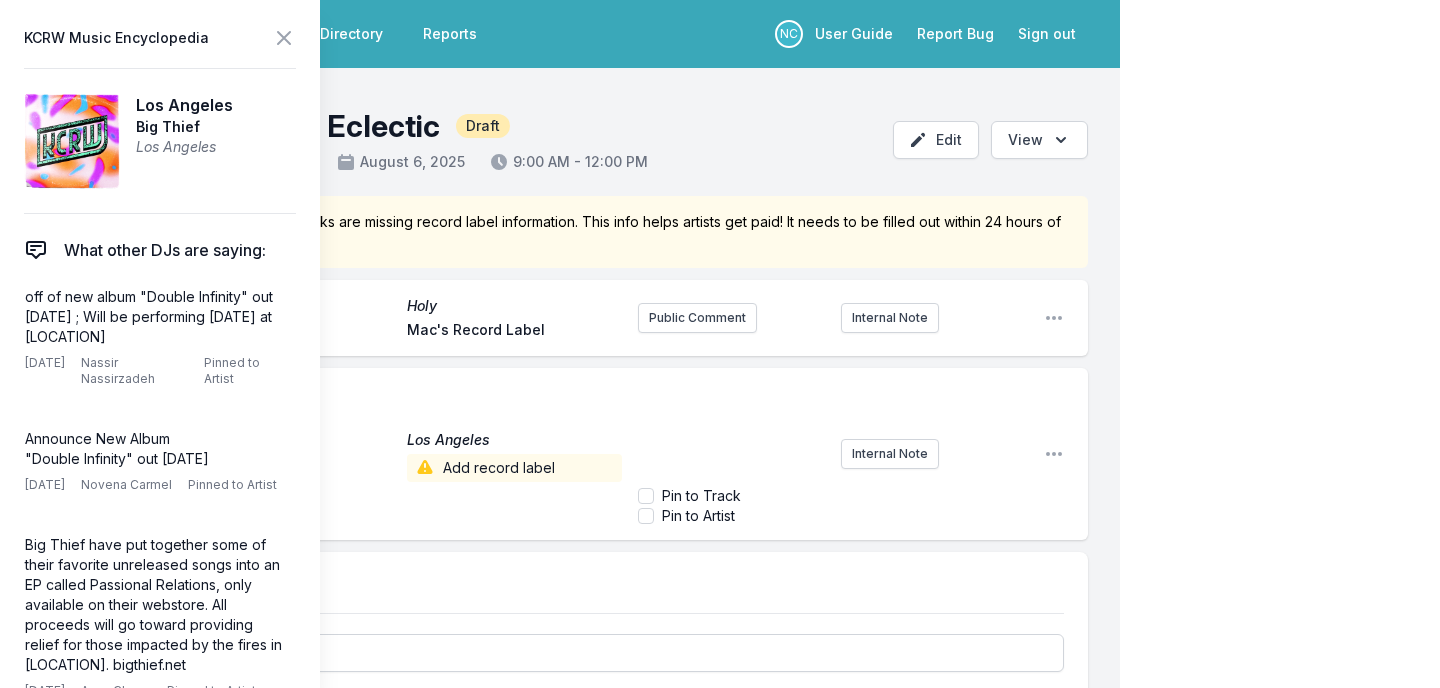 type 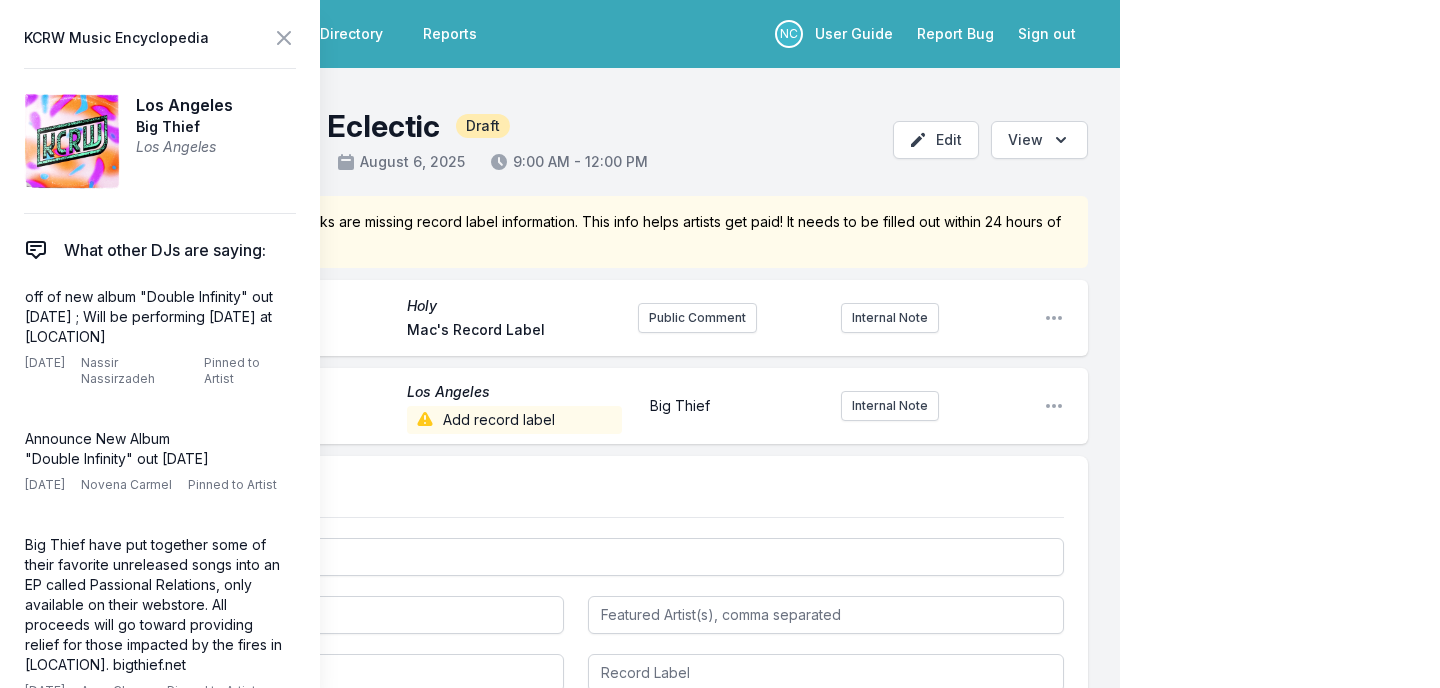 drag, startPoint x: 241, startPoint y: 327, endPoint x: 0, endPoint y: 299, distance: 242.62111 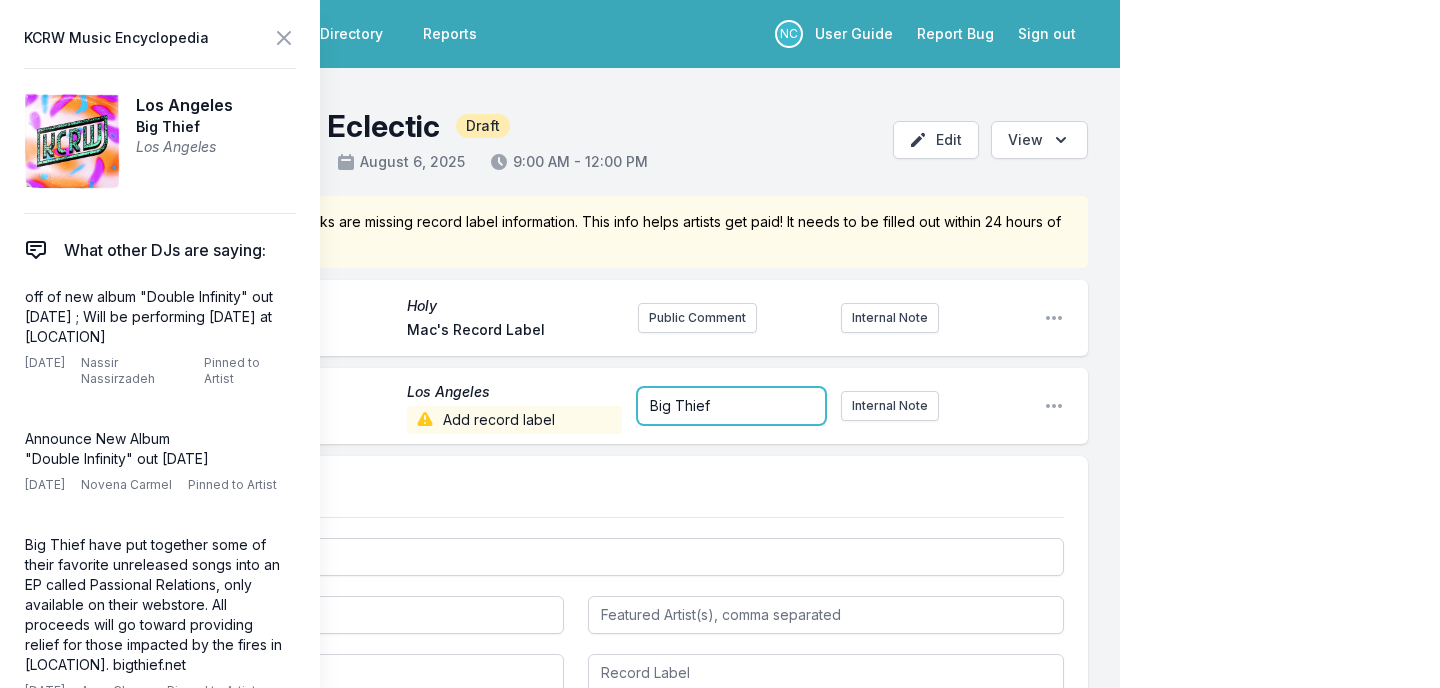 click on "Big Thief" at bounding box center (680, 405) 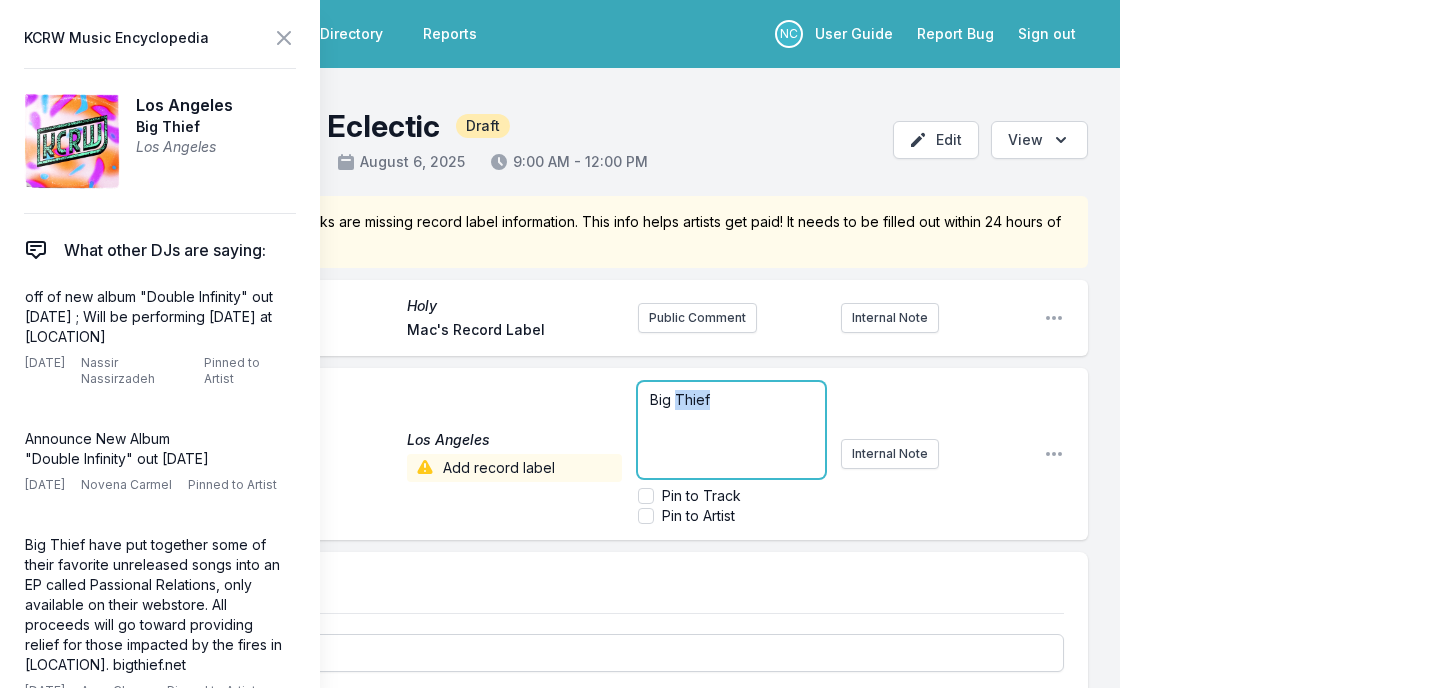 click on "Big Thief" at bounding box center [680, 399] 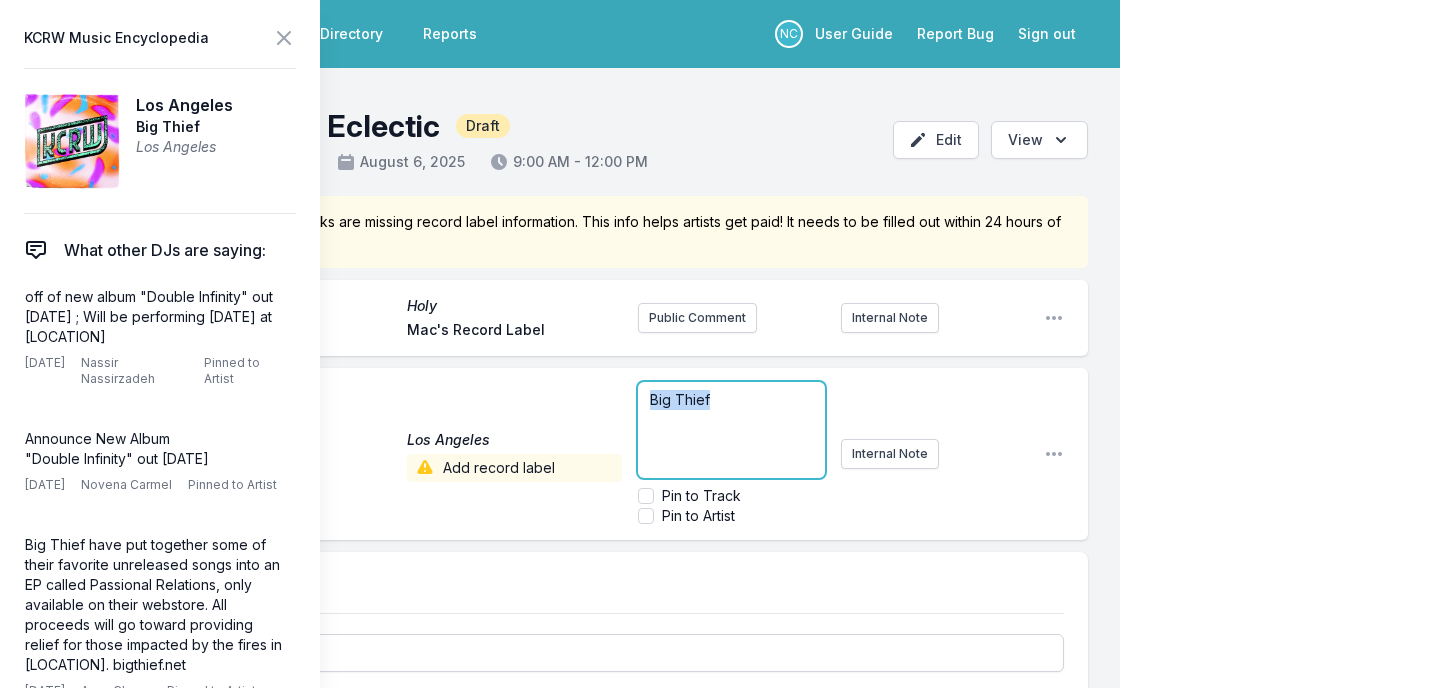 click on "Big Thief" at bounding box center [680, 399] 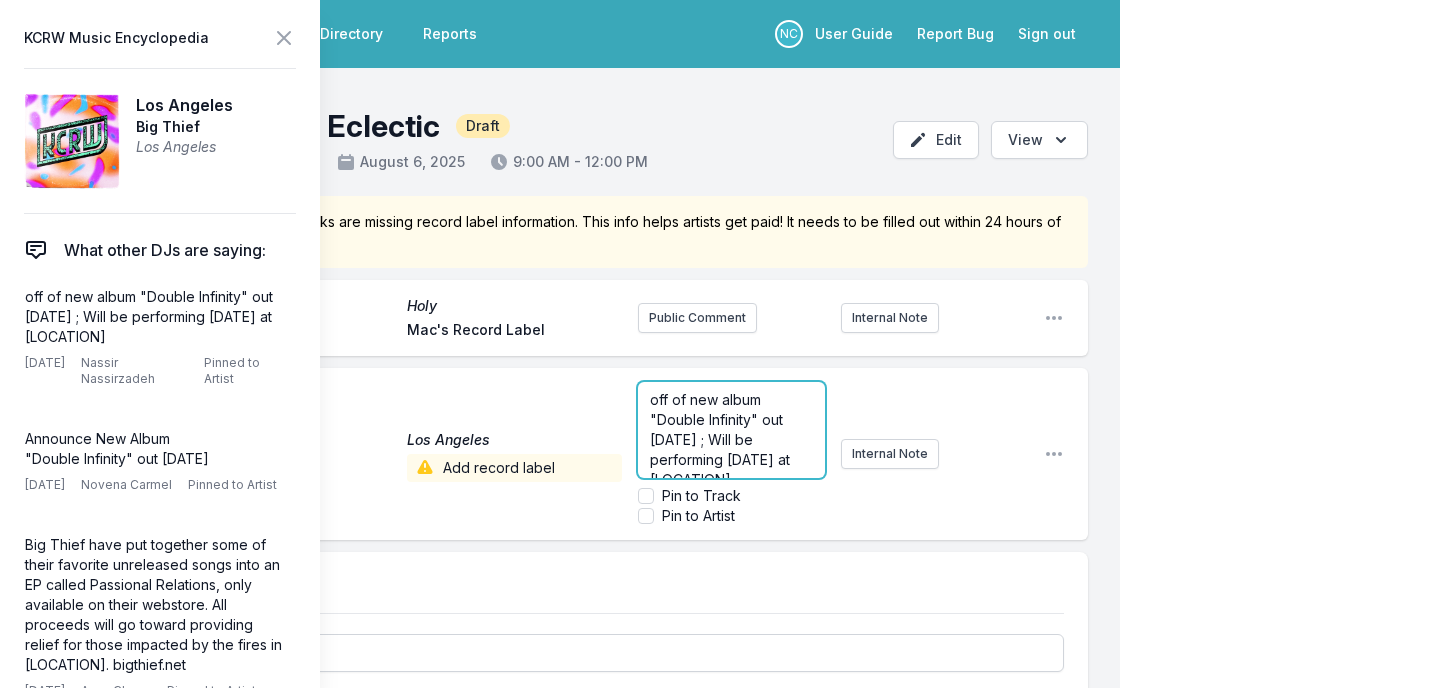 scroll, scrollTop: 20, scrollLeft: 0, axis: vertical 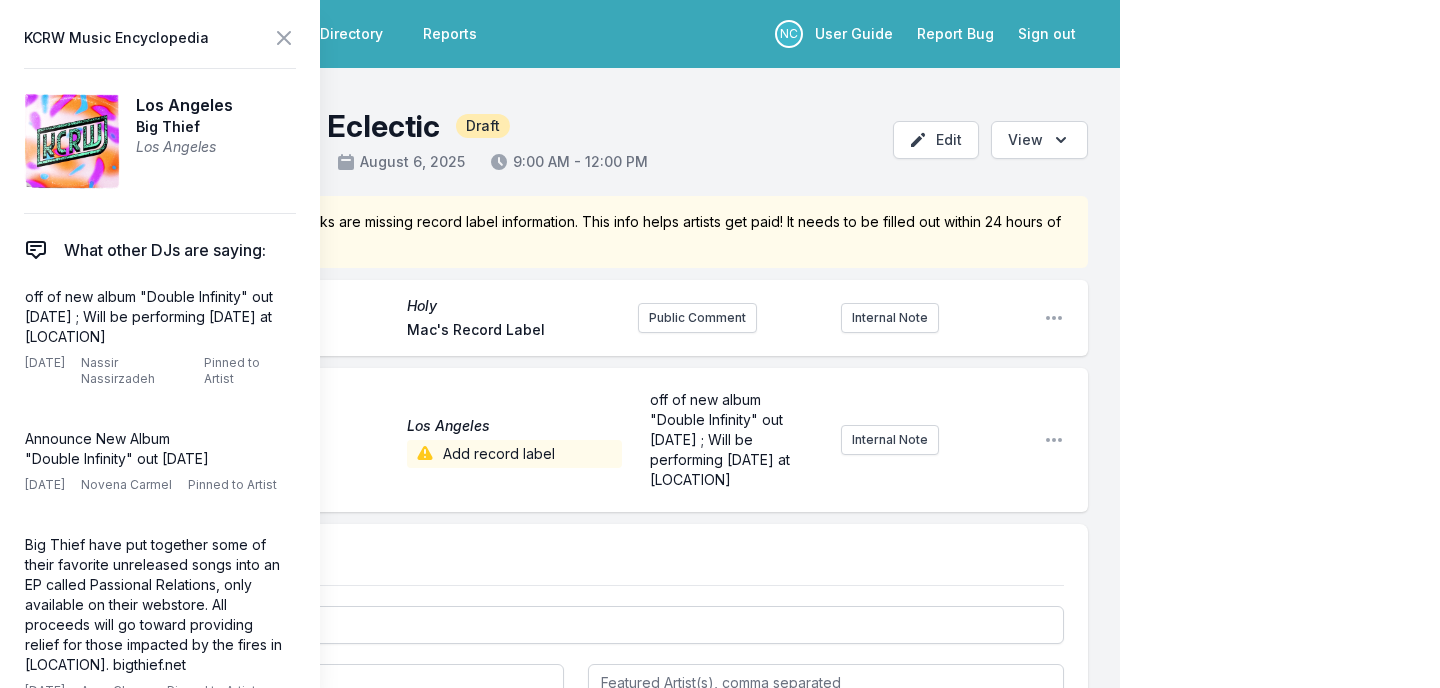 click on "My Playlist KCRW Playlist Directory Reports NC User Guide Report Bug Sign out Morning Becomes Eclectic Draft Novena Carmel Simulcast [DATE] [TIME] - [TIME] Edit Open options View Missing Data Some of your tracks are missing record label information. This info helps artists get paid! It needs to be filled out within 24 hours of showtime. Holy Holy [ARTIST] [ARTIST]'s Record Label Public Comment Internal Note Open playlist item options [CITY] [CITY] [ARTIST] Add record label off of new album "Double Infinity" out [DATE] ; Will be performing [DATE] at [LOCATION] Internal Note Open playlist item options off of new album "Double Infinity" out [DATE] ; Will be performing [DATE] at [LOCATION] Select a tab Track Break Segment Track Break Segment Save KCRW Music Encyclopedia [CITY] [ARTIST] [CITY] What other DJs are saying: off of new album "Double Infinity" out [DATE] ; Will be performing [DATE] at [LOCATION] [DATE] [PERSON] [PERSON] [DATE]" at bounding box center (720, 519) 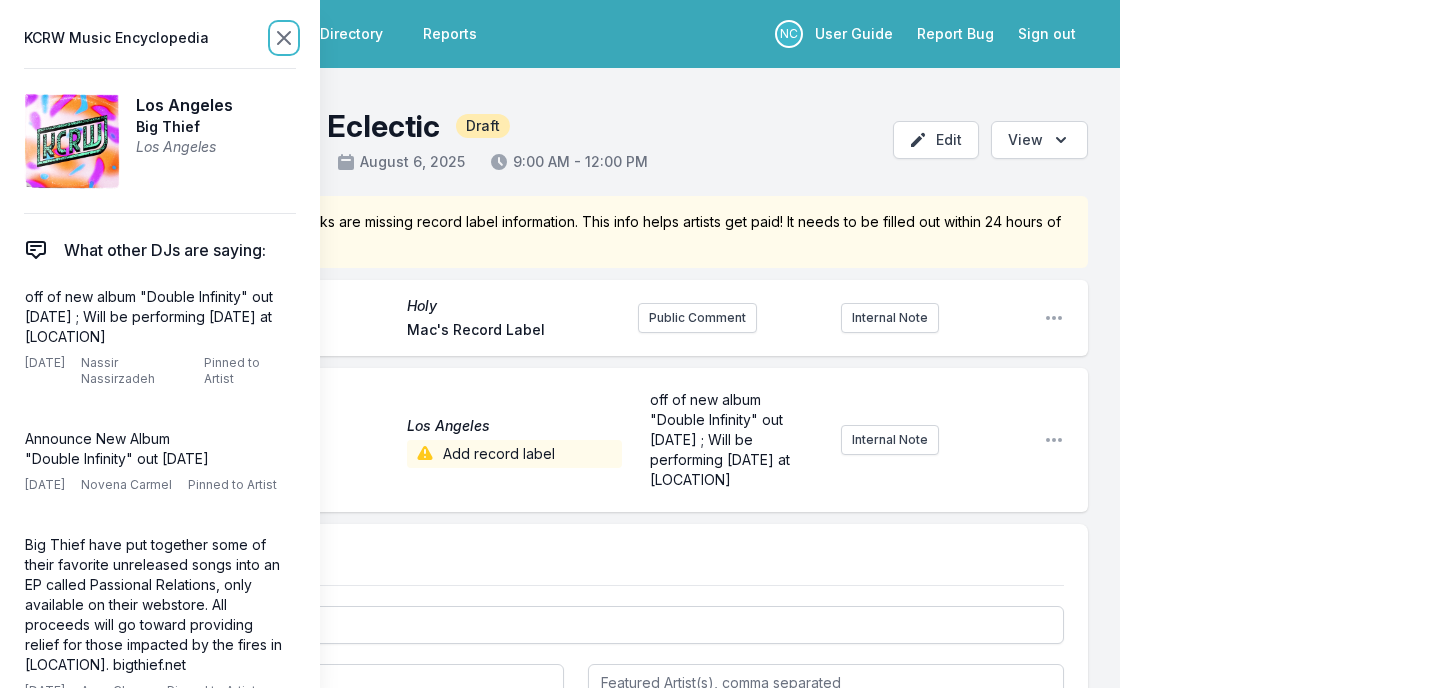 click 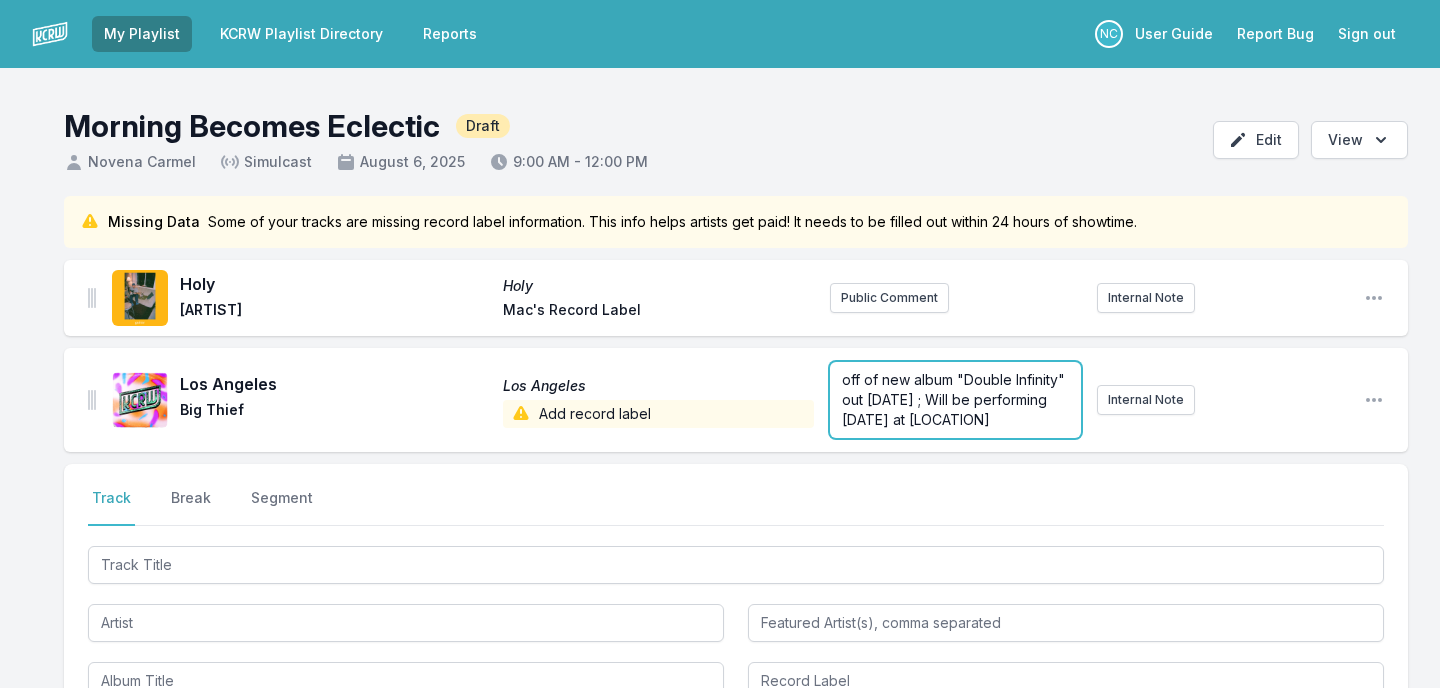 click on "off of new album "Double Infinity" out [DATE] ; Will be performing [DATE] at [LOCATION]" at bounding box center [955, 399] 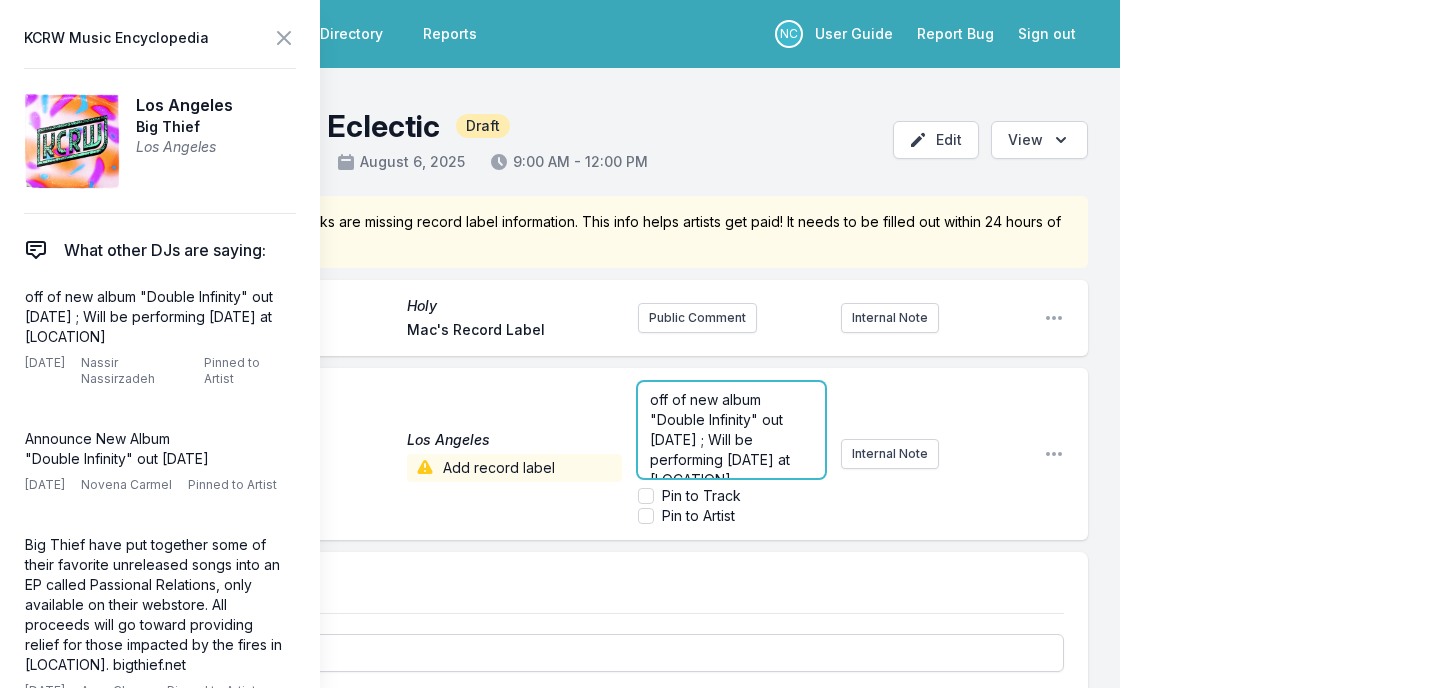 paste 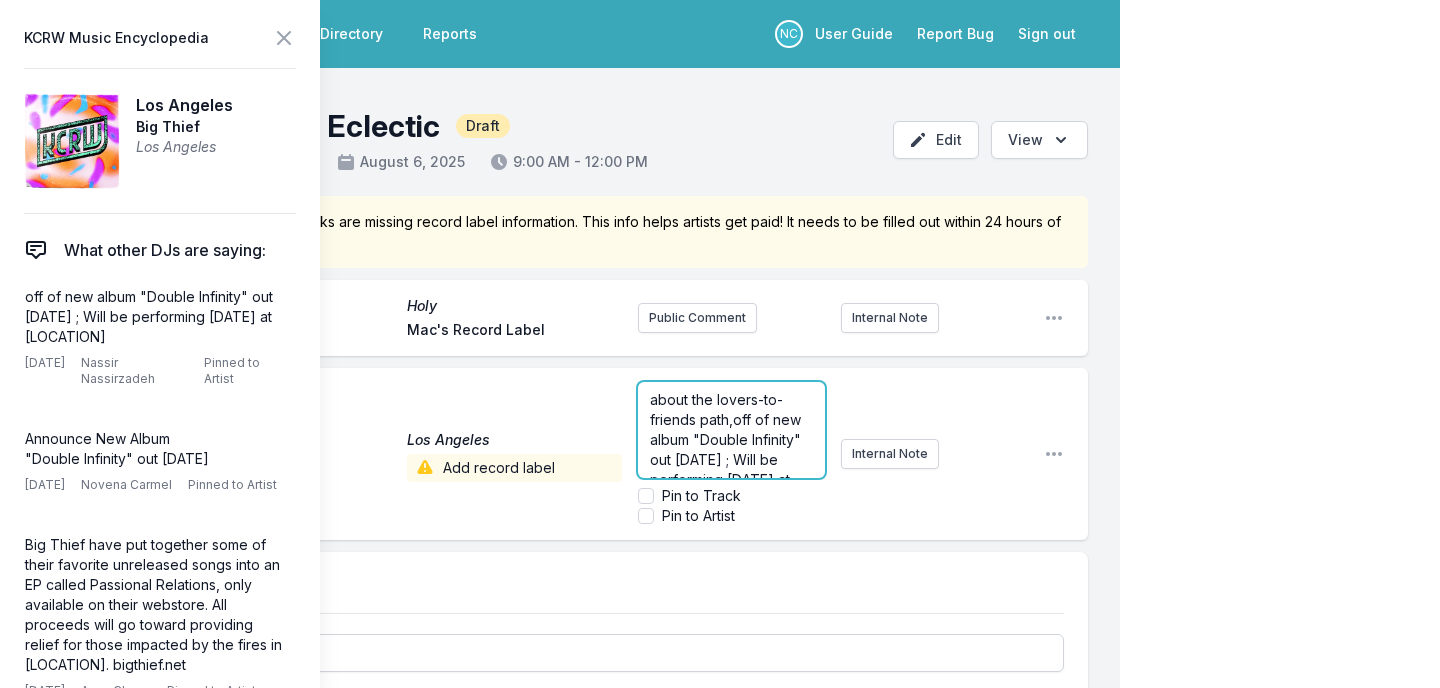 type 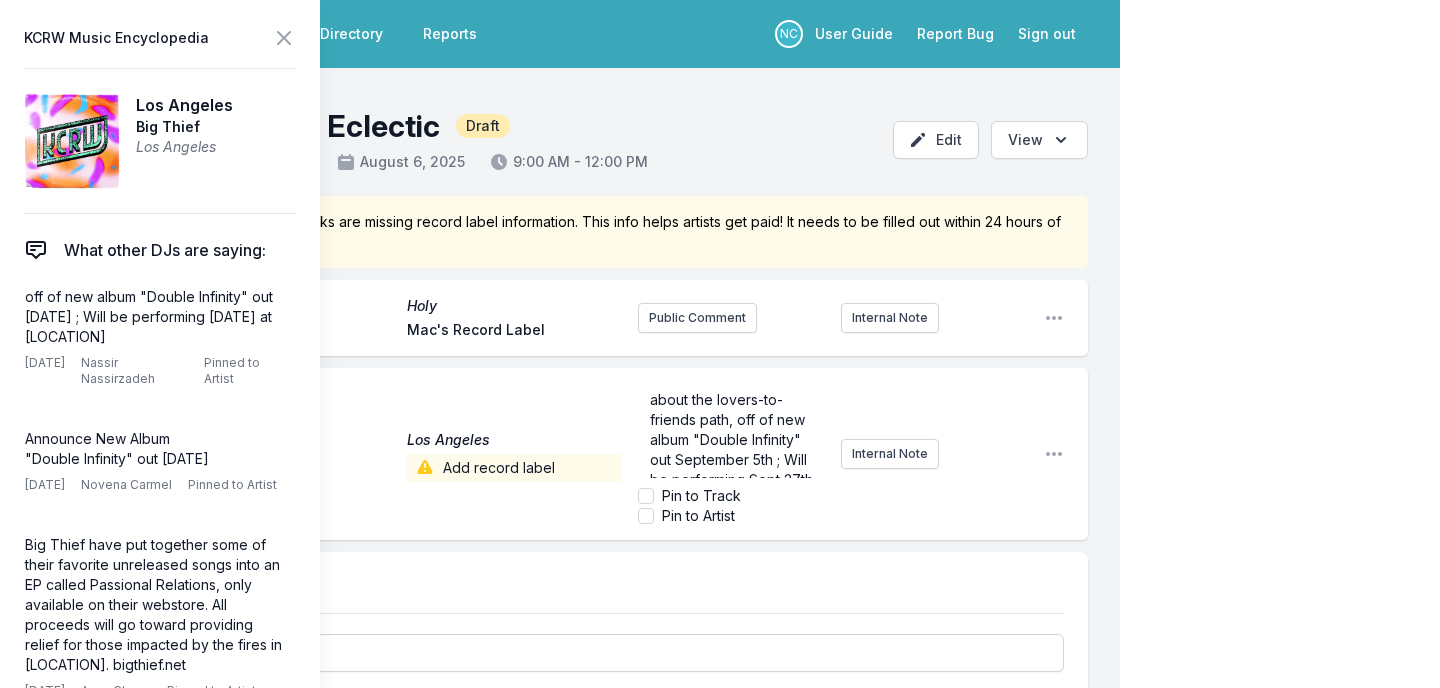 click on "My Playlist KCRW Playlist Directory Reports NC User Guide Report Bug Sign out Morning Becomes Eclectic Draft [FIRST] [LAST] Simulcast August 6, 2025 9:00 AM - 12:00 PM Edit Open options View Missing Data Some of your tracks are missing record label information. This info helps artists get paid! It needs to be filled out within 24 hours of showtime. Holy Holy Mac Demarco Mac's Record Label Public Comment Internal Note Open playlist item options NC [LOCATION] [LOCATION] Big Thief Add record label about the lovers-to-friends path, off of new album "Double Infinity" out September 5th ; Will be performing Sept 27th at [LOCATION] Pin to Track Pin to Artist Internal Note Open playlist item options off of new album "Double Infinity" out September 5th ; Will be performing Sept 27th at [LOCATION] Select a tab Track Break Segment Track Break Segment Save KCRW Music Encyclopedia [LOCATION] Big Thief [LOCATION] What other DJs are saying: [DATE] [FIRST] [LAST] Pinned to Artist Delete Note [DATE] Delete Note" at bounding box center [720, 533] 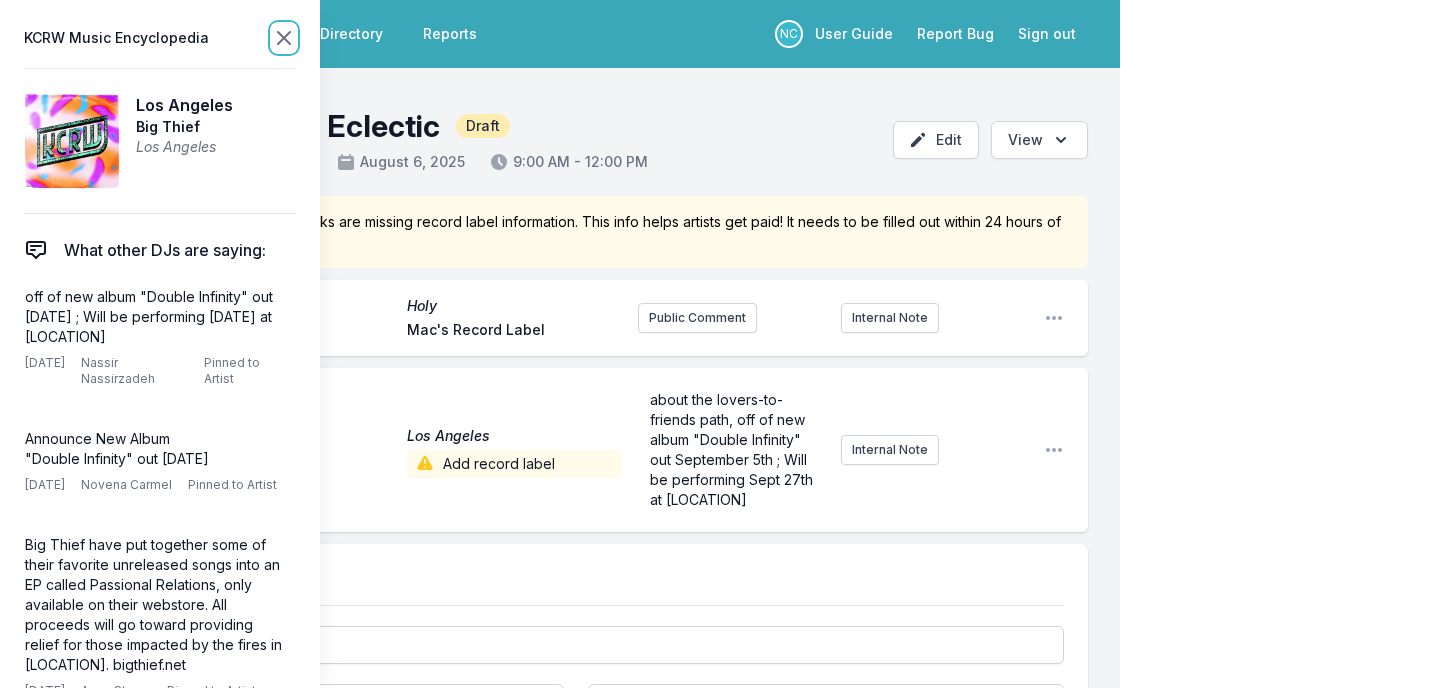 click 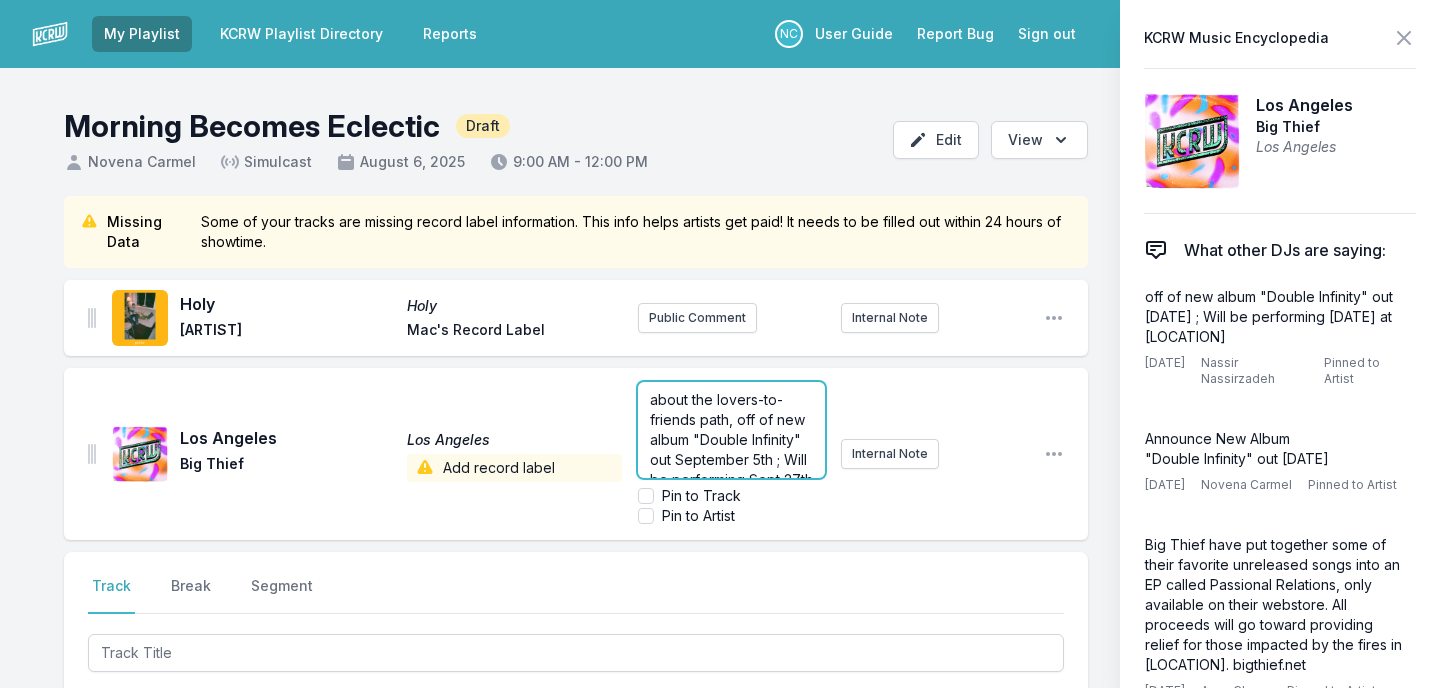 click on "about the lovers-to-friends path, off of new album "Double Infinity" out September 5th ; Will be performing Sept 27th at [LOCATION]" at bounding box center [733, 449] 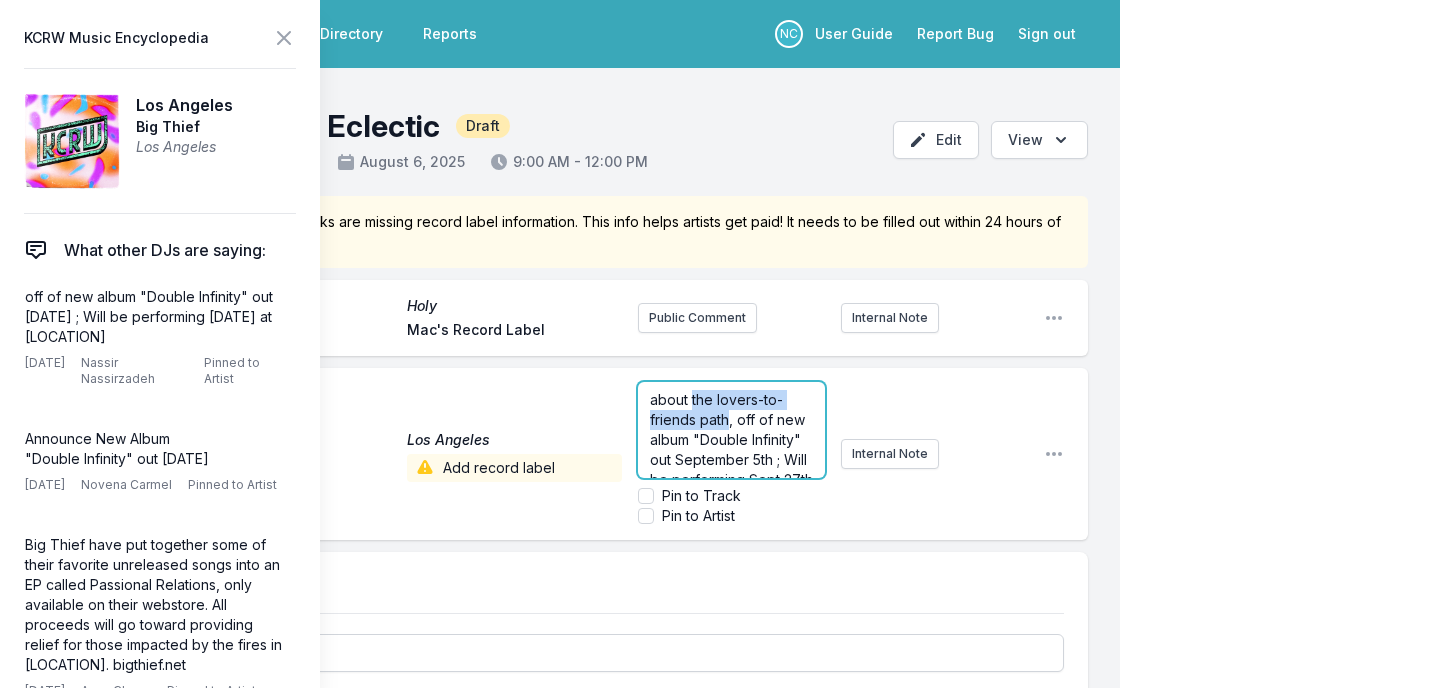 drag, startPoint x: 731, startPoint y: 413, endPoint x: 690, endPoint y: 396, distance: 44.38468 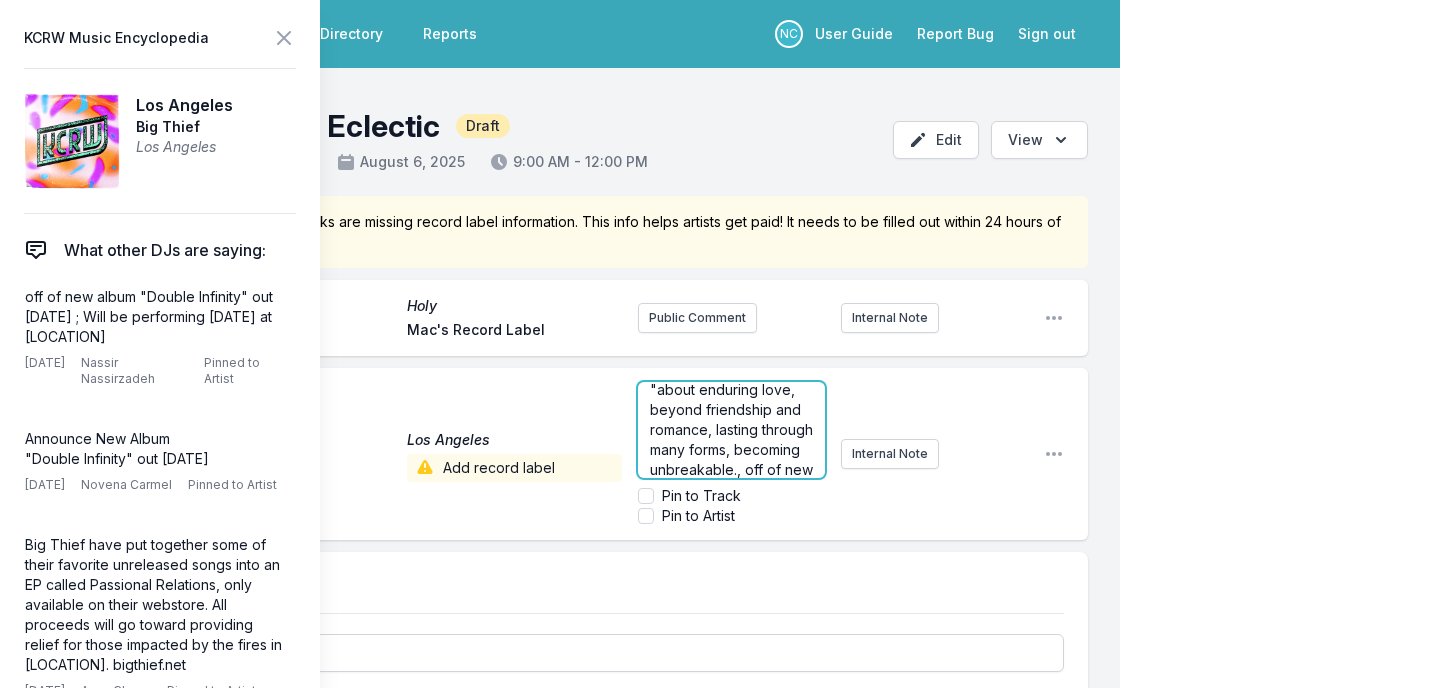 scroll, scrollTop: 70, scrollLeft: 0, axis: vertical 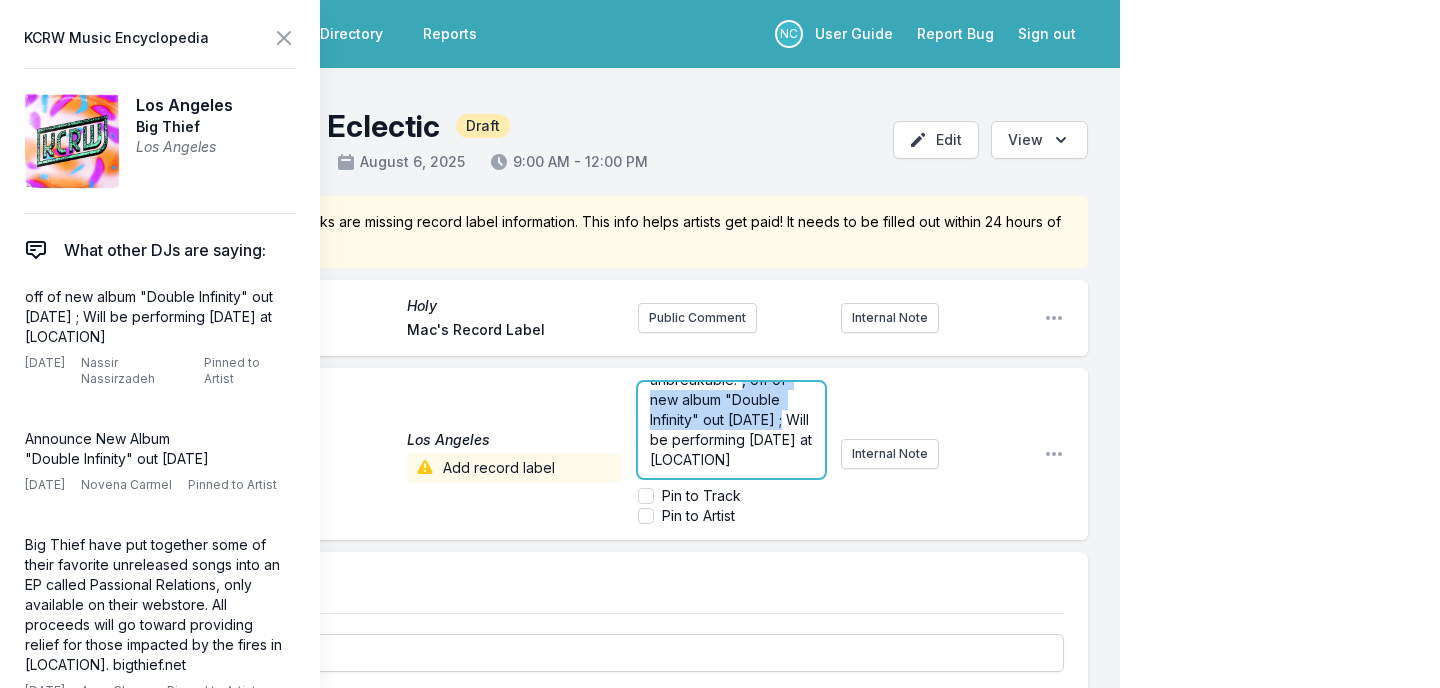 drag, startPoint x: 741, startPoint y: 426, endPoint x: 799, endPoint y: 494, distance: 89.37561 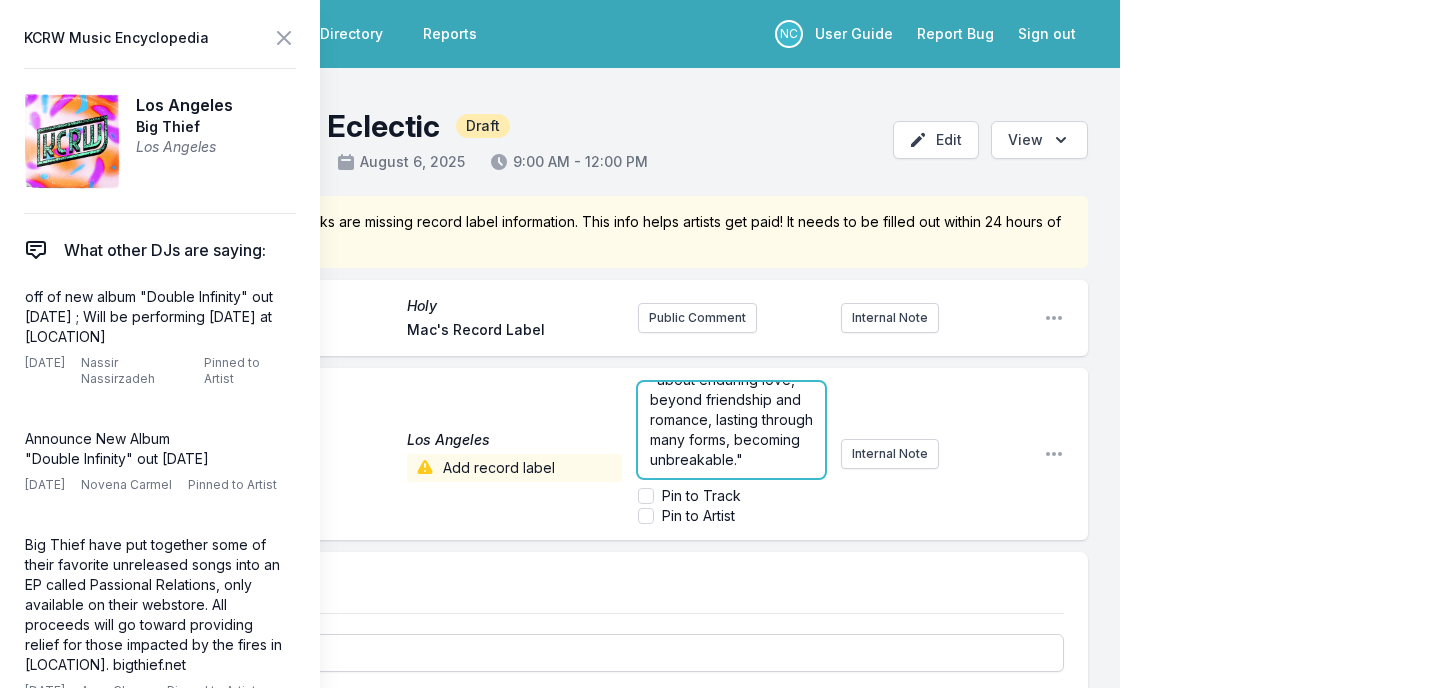 scroll, scrollTop: 20, scrollLeft: 0, axis: vertical 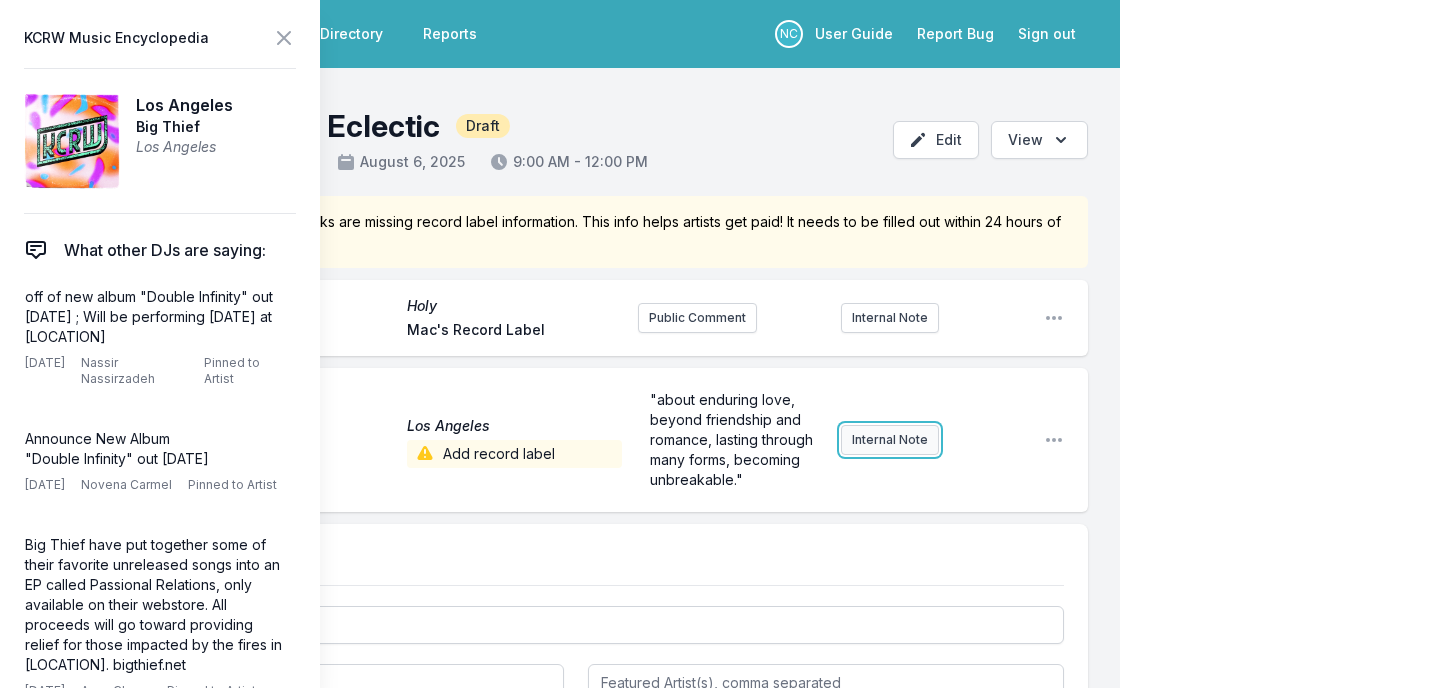 click on ""about enduring love, beyond friendship and romance, lasting through many forms, becoming unbreakable." Internal Note" at bounding box center [833, 440] 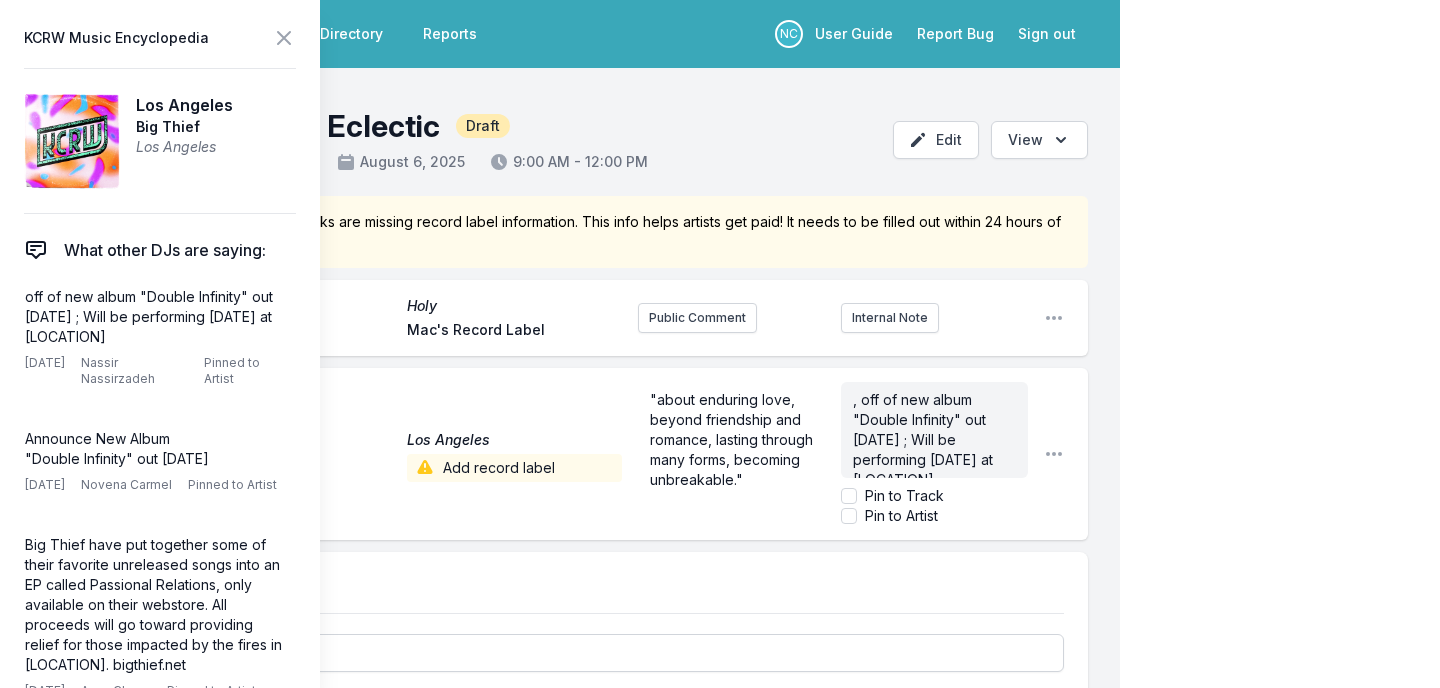 scroll, scrollTop: 20, scrollLeft: 0, axis: vertical 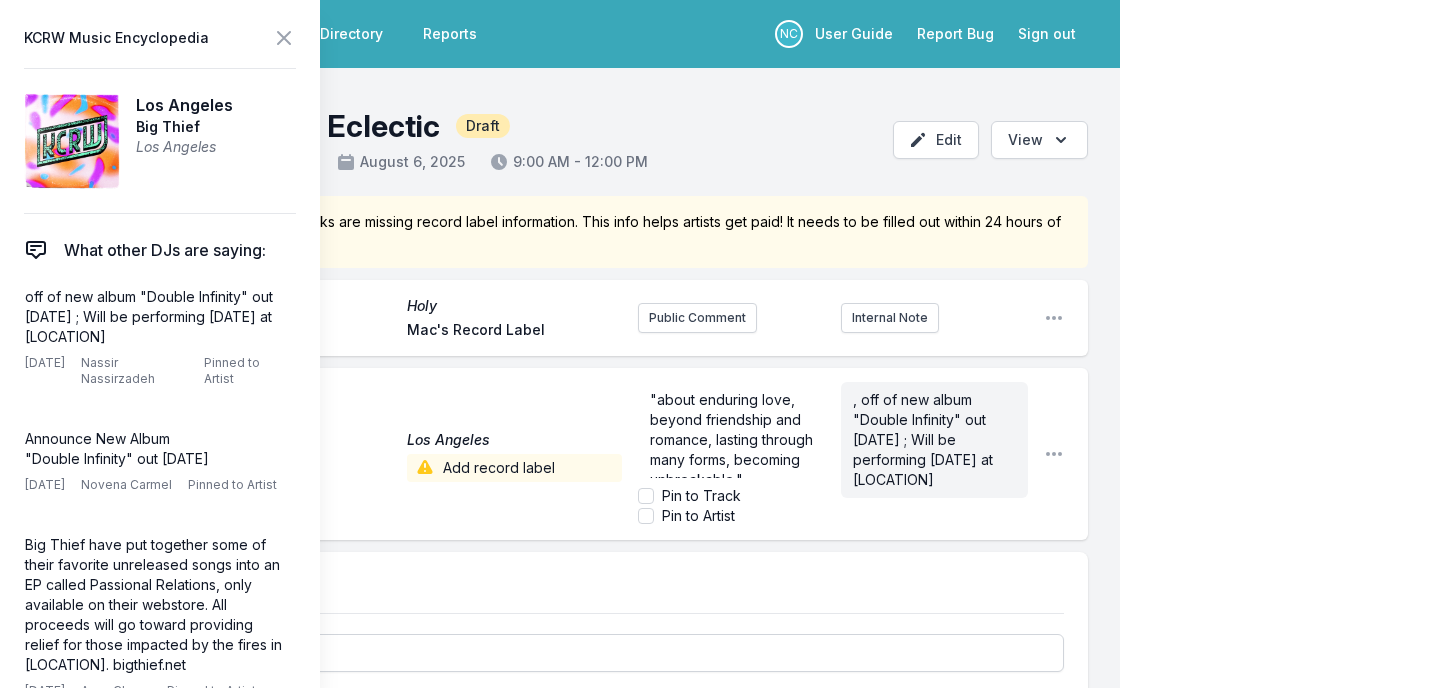 click on "Pin to Track" at bounding box center [701, 496] 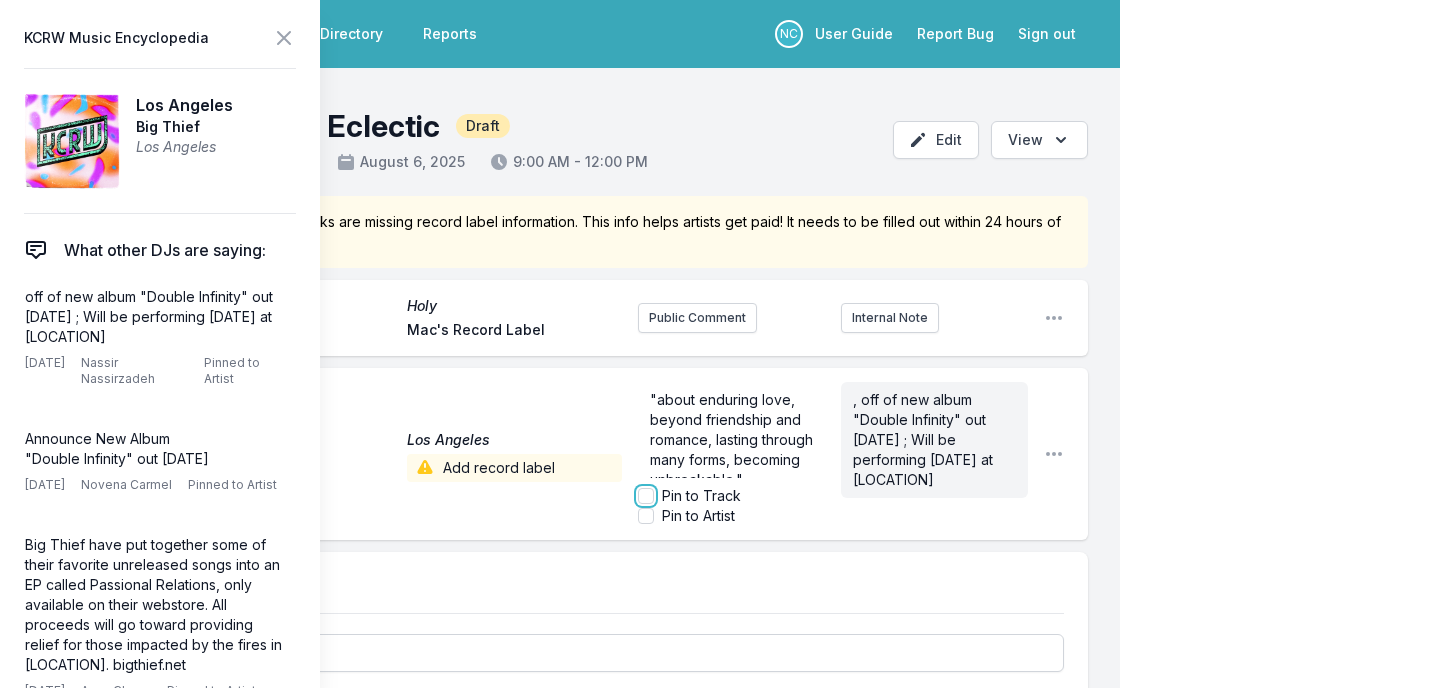 checkbox on "true" 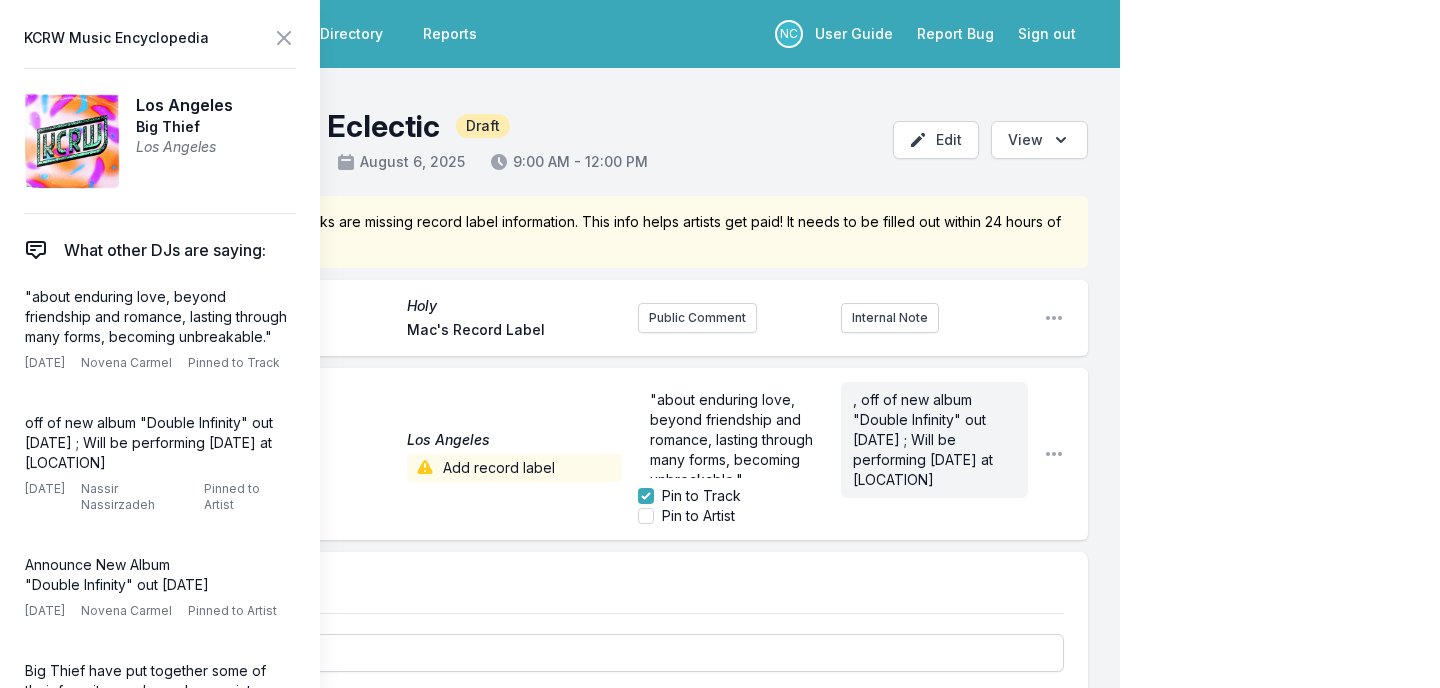 click on "My Playlist KCRW Playlist Directory Reports NC User Guide Report Bug Sign out Morning Becomes Eclectic Draft [FIRST] [LAST] Simulcast August 6, 2025 9:00 AM - 12:00 PM Edit Open options View Missing Data Some of your tracks are missing record label information. This info helps artists get paid! It needs to be filled out within 24 hours of showtime. Holy Holy Mac Demarco Mac's Record Label Public Comment Internal Note Open playlist item options [LOCATION] [LOCATION] Big Thief Add record label "about enduring love, beyond friendship and romance, lasting through many forms, becoming unbreakable." Pin to Track Pin to Artist Open playlist item options "about enduring love, beyond friendship and romance, lasting through many forms, becoming unbreakable." Select a tab Track Break Segment Track Break Segment Save KCRW Music Encyclopedia [LOCATION] Big Thief [LOCATION] What other DJs are saying: [DATE] [DATE]" at bounding box center [720, 533] 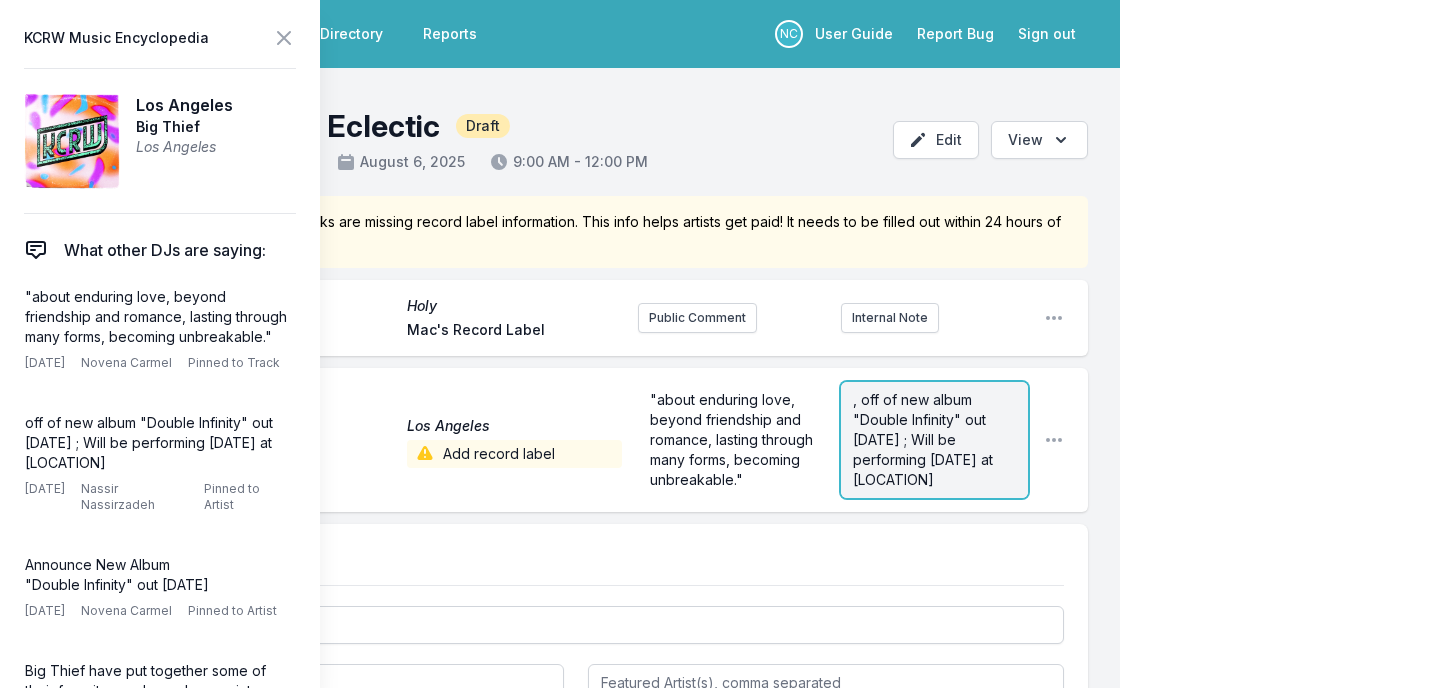 click on ", off of new album "Double Infinity" out [DATE] ; Will be performing [DATE] at [LOCATION]" at bounding box center (925, 439) 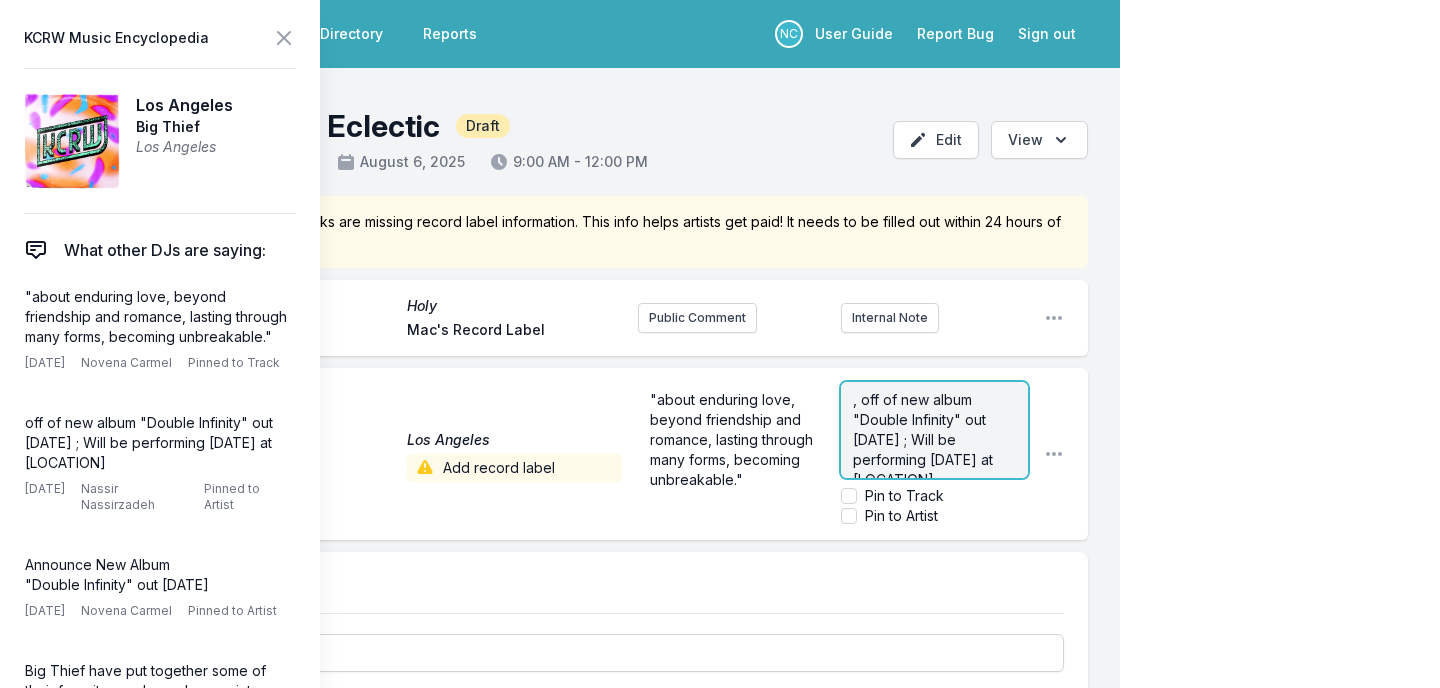click on ", off of new album "Double Infinity" out [DATE] ; Will be performing [DATE] at [LOCATION]" at bounding box center [925, 439] 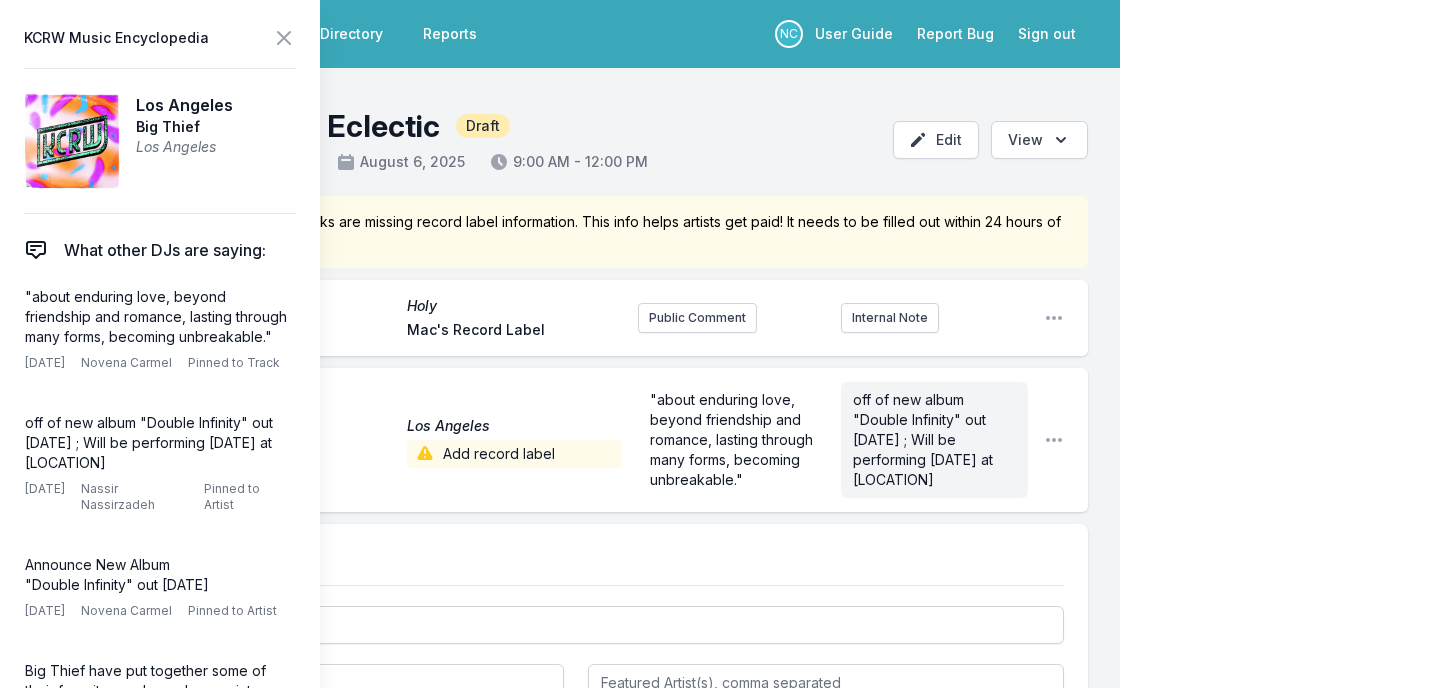 click on "My Playlist KCRW Playlist Directory Reports NC User Guide Report Bug Sign out Morning Becomes Eclectic Draft Novena Carmel Simulcast [DATE] [TIME] - [TIME] Edit Open options View Missing Data Some of your tracks are missing record label information. This info helps artists get paid! It needs to be filled out within 24 hours of showtime. Holy Holy [ARTIST] [ARTIST]'s Record Label Public Comment Internal Note Open playlist item options NC [CITY] [CITY] [ARTIST] Add record label "about enduring love, beyond friendship and romance, lasting through many forms, becoming unbreakable." off of new album "Double Infinity" out [DATE] ; Will be performing [DATE] at [LOCATION] Open playlist item options "about enduring love, beyond friendship and romance, lasting through many forms, becoming unbreakable." Select a tab Track Break Segment Track Break Segment Save KCRW Music Encyclopedia [CITY] [ARTIST] [CITY] What other DJs are saying: [DATE] [PERSON] Pinned to Track [DATE]" at bounding box center [720, 519] 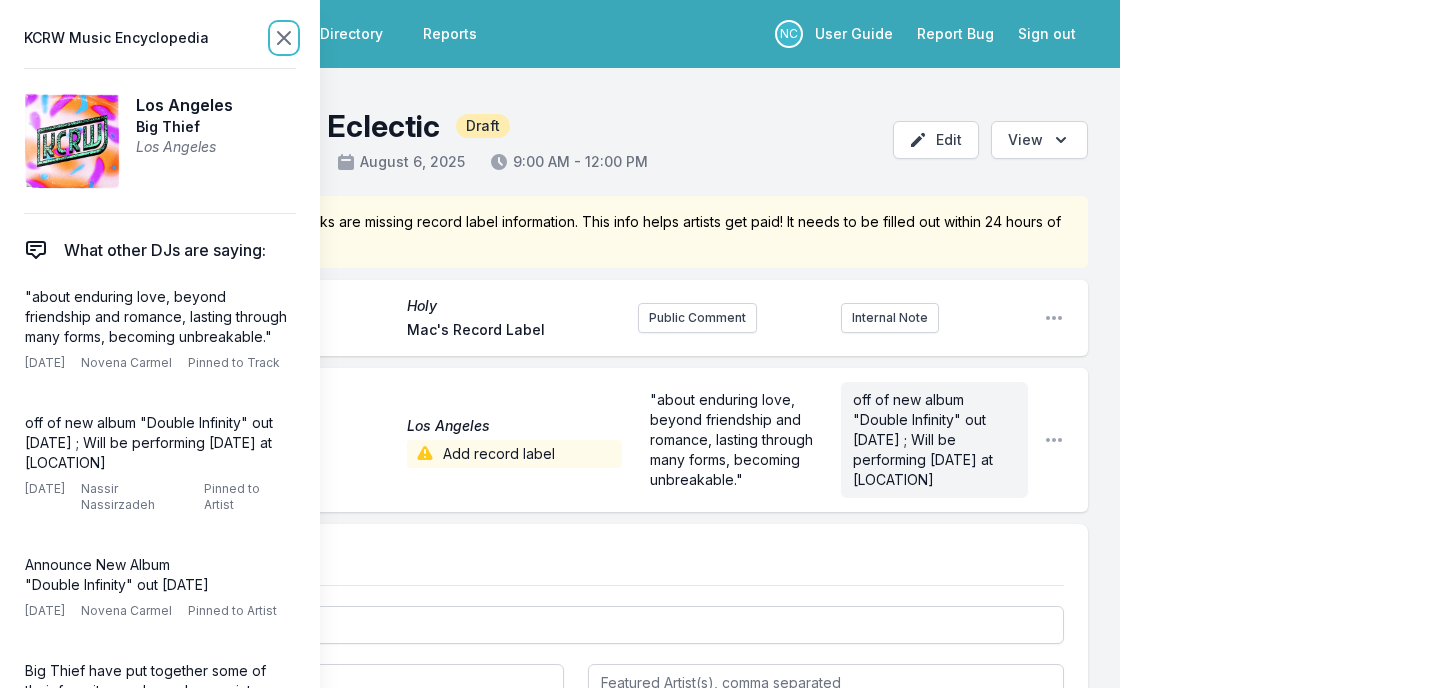 click 